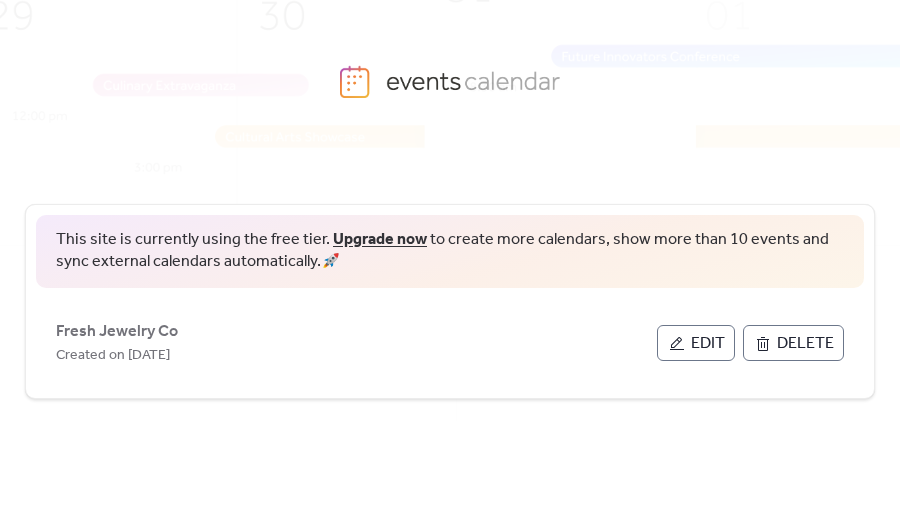 scroll, scrollTop: 40, scrollLeft: 0, axis: vertical 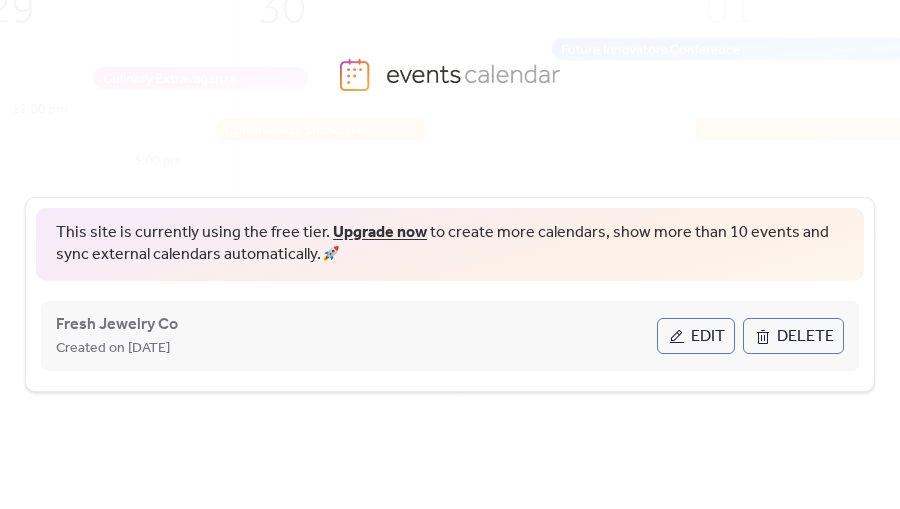 click on "Edit" at bounding box center (708, 337) 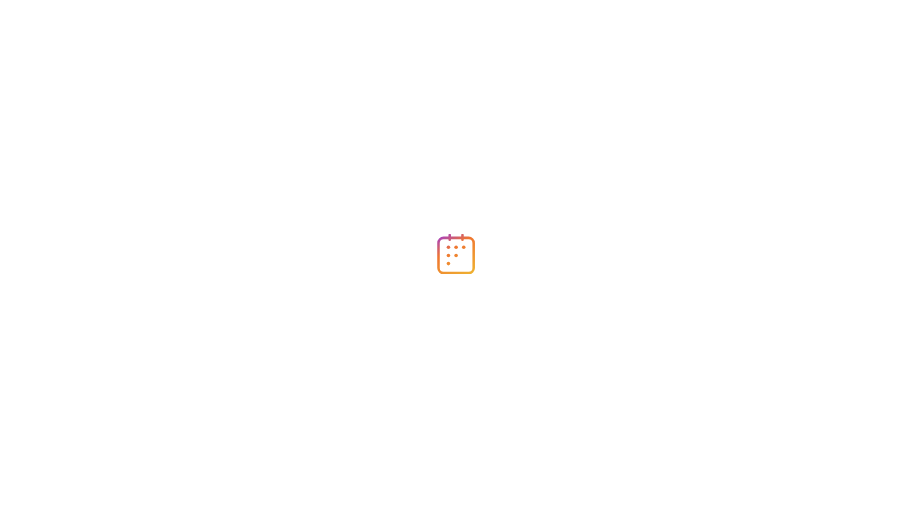 scroll, scrollTop: 0, scrollLeft: 0, axis: both 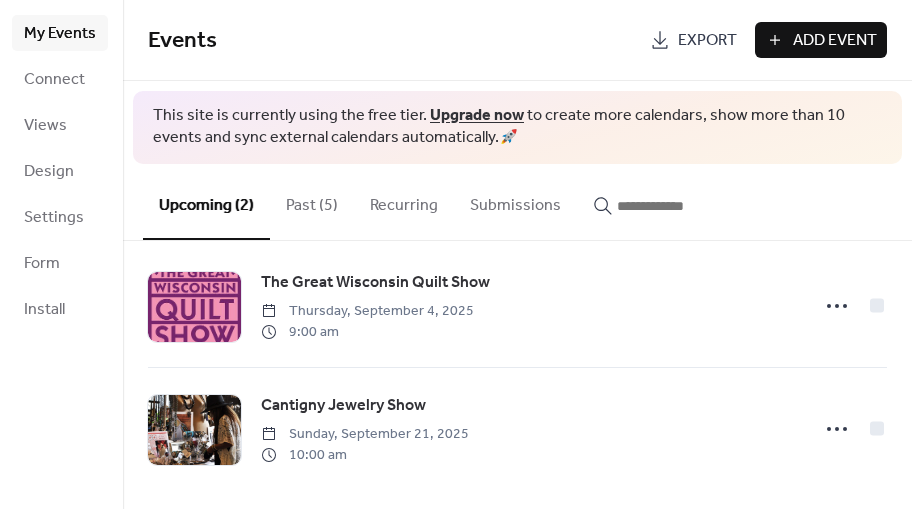 click on "Past (5)" at bounding box center (312, 201) 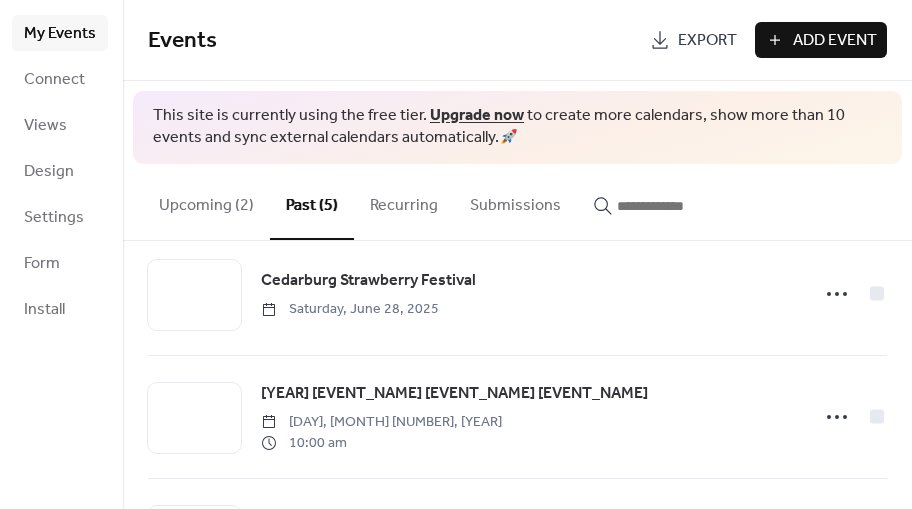 scroll, scrollTop: 0, scrollLeft: 0, axis: both 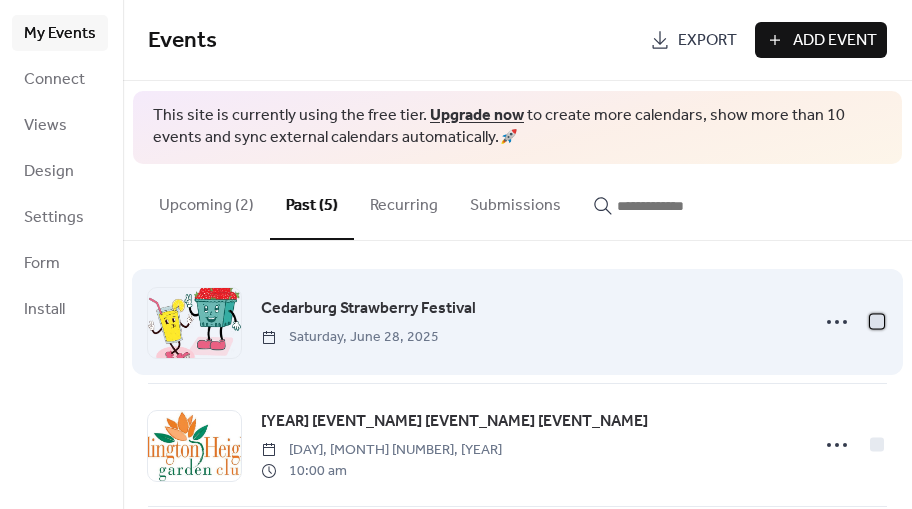 click at bounding box center [877, 321] 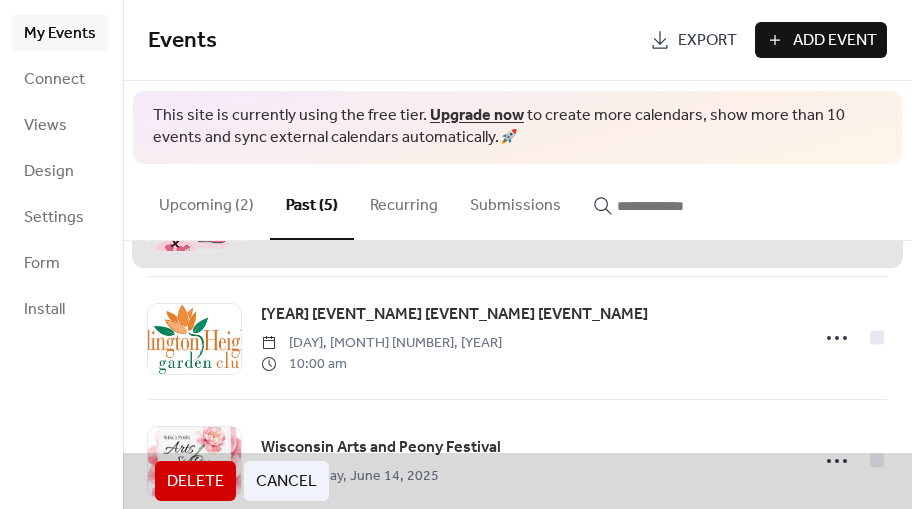 scroll, scrollTop: 115, scrollLeft: 0, axis: vertical 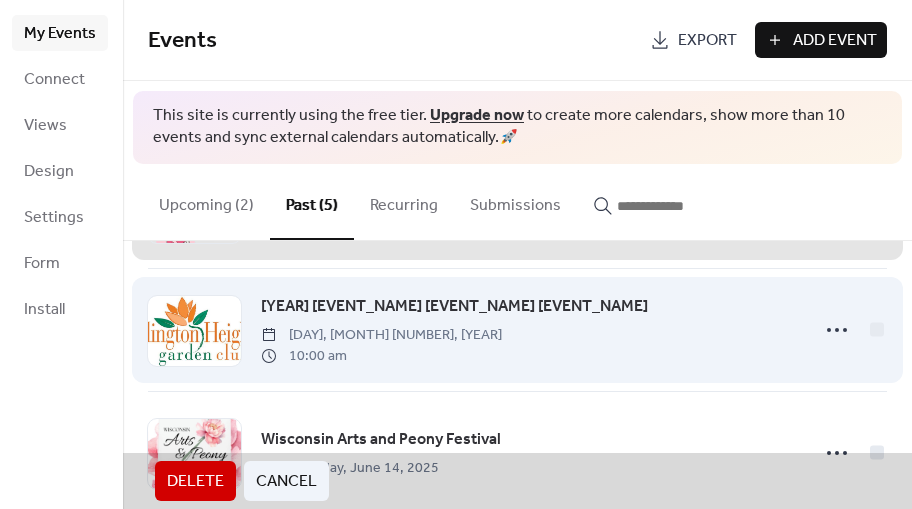 click on "2025 Arlington Heights Garden Club Unique Boutique Sunday, June 22, 2025 10:00 am" at bounding box center (517, 329) 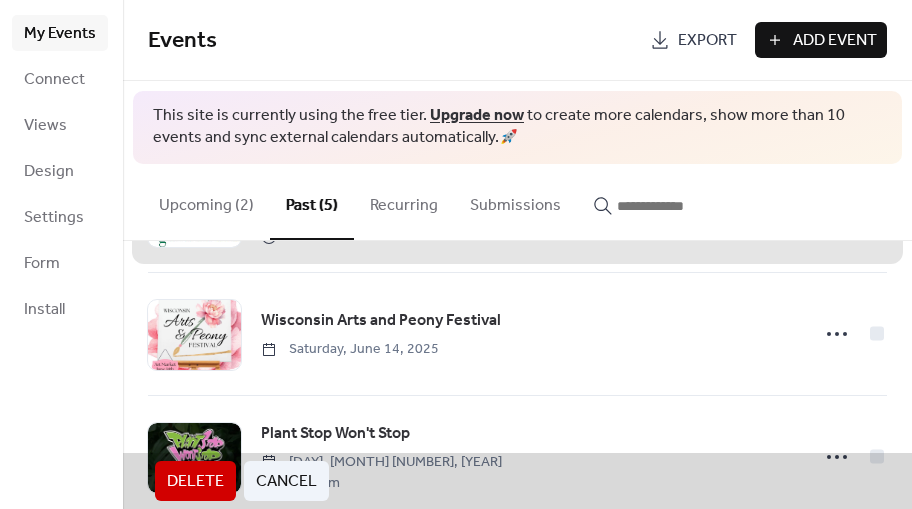 scroll, scrollTop: 264, scrollLeft: 0, axis: vertical 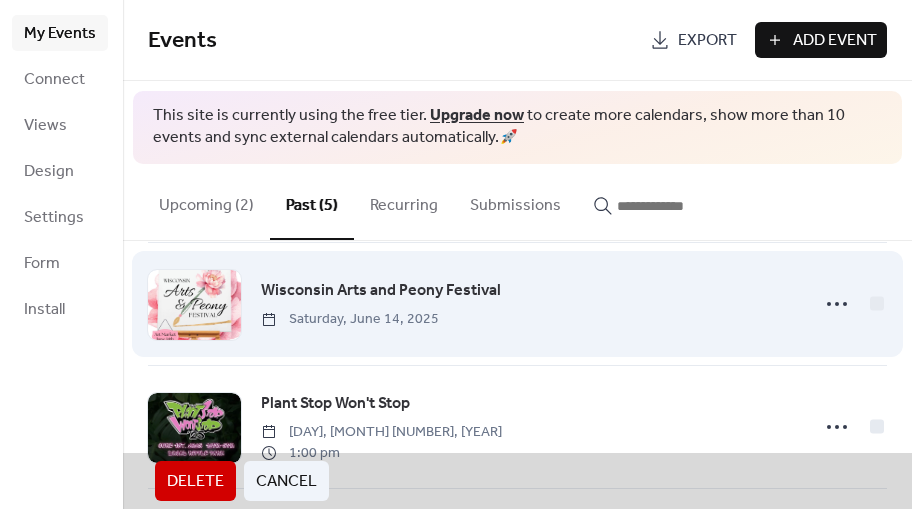 click on "Wisconsin Arts and Peony Festival Saturday, June 14, 2025" at bounding box center (517, 303) 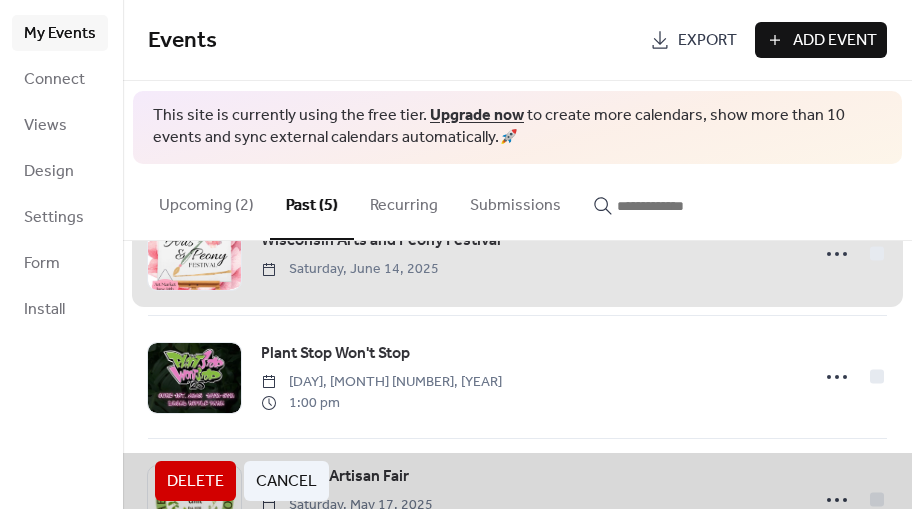 scroll, scrollTop: 385, scrollLeft: 0, axis: vertical 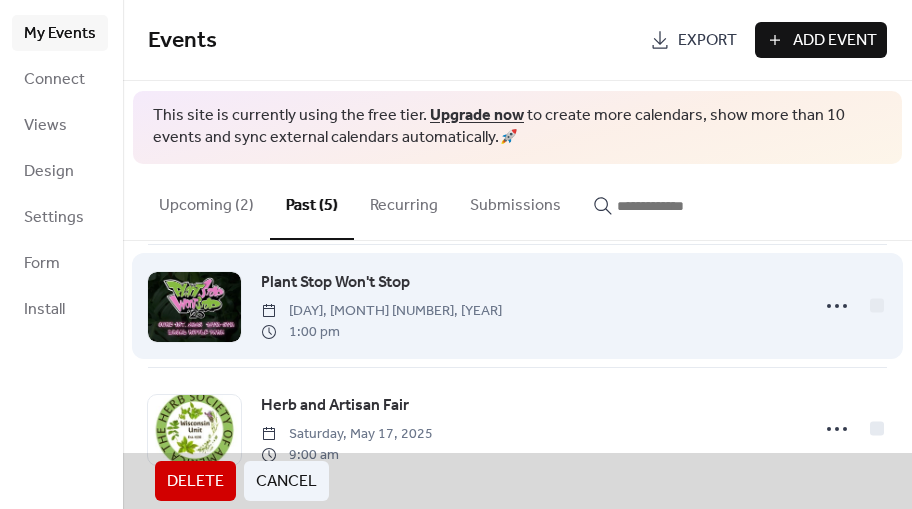 click on "Plant Stop Won't Stop Sunday, June 1, 2025 1:00 pm" at bounding box center [517, 305] 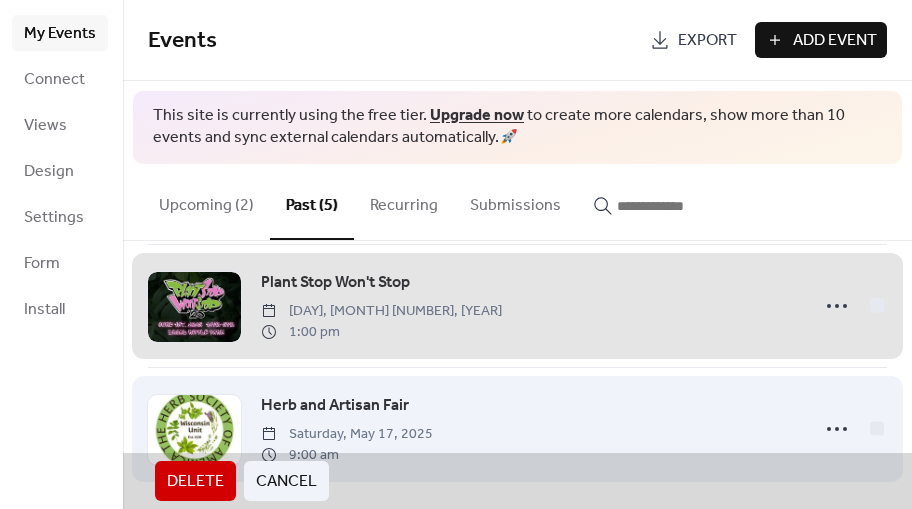 click on "Herb and Artisan Fair Saturday, May 17, 2025 9:00 am" at bounding box center (517, 428) 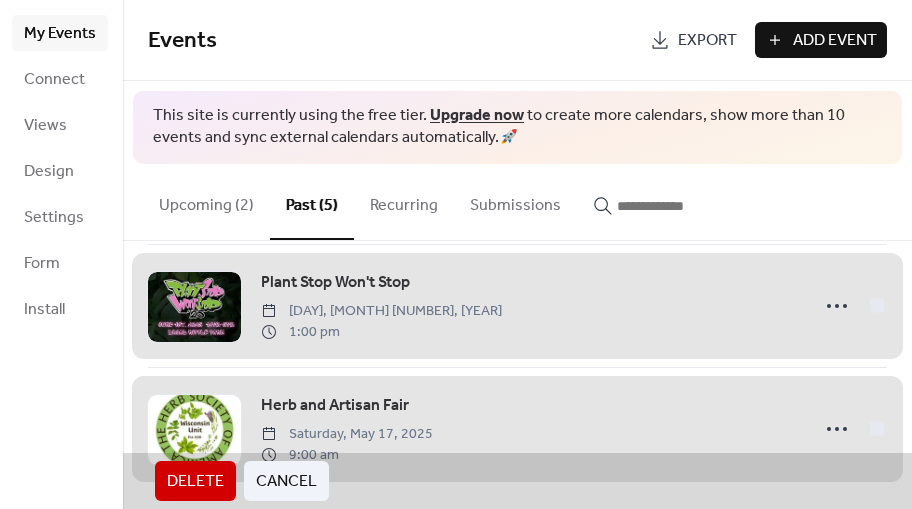 click on "Delete" at bounding box center (195, 482) 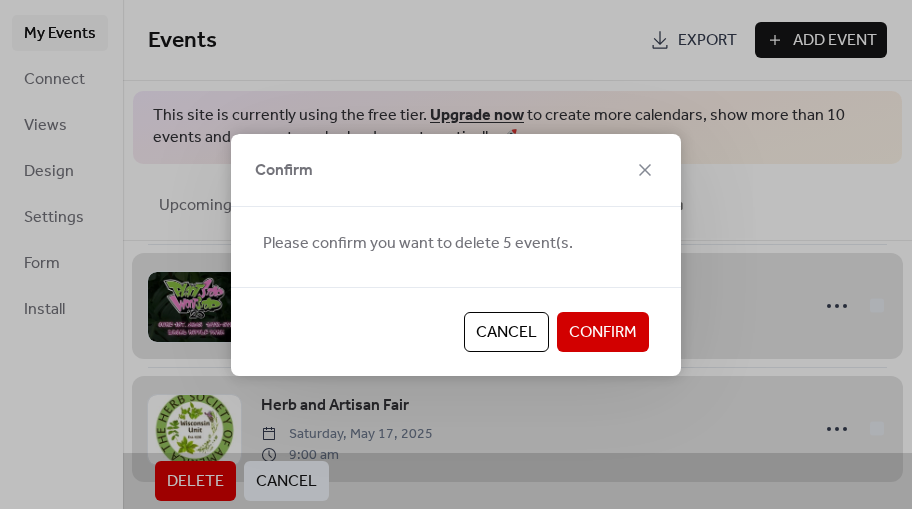 click on "Confirm" at bounding box center (603, 333) 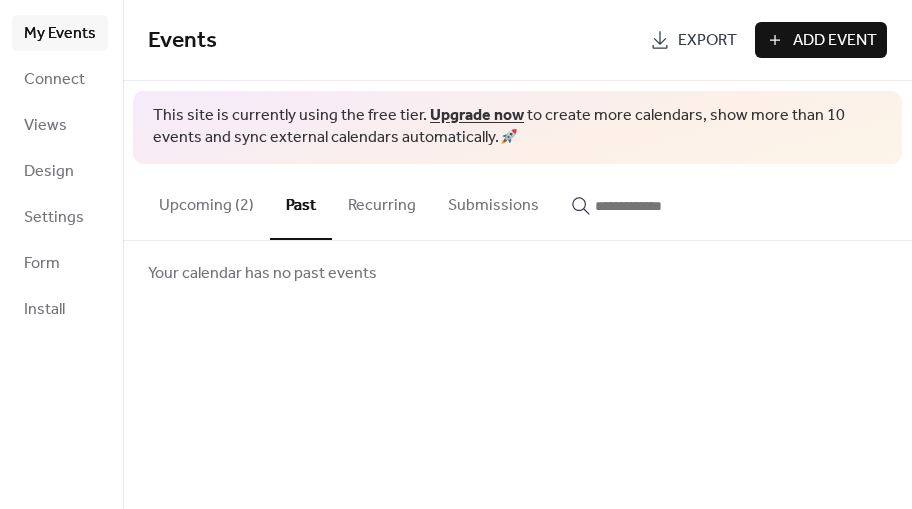 scroll, scrollTop: 0, scrollLeft: 0, axis: both 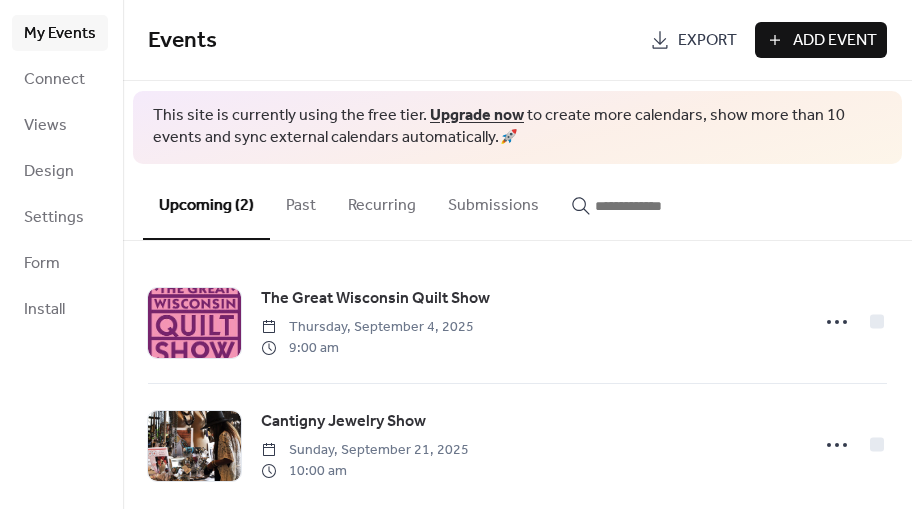 click on "Add Event" at bounding box center (835, 41) 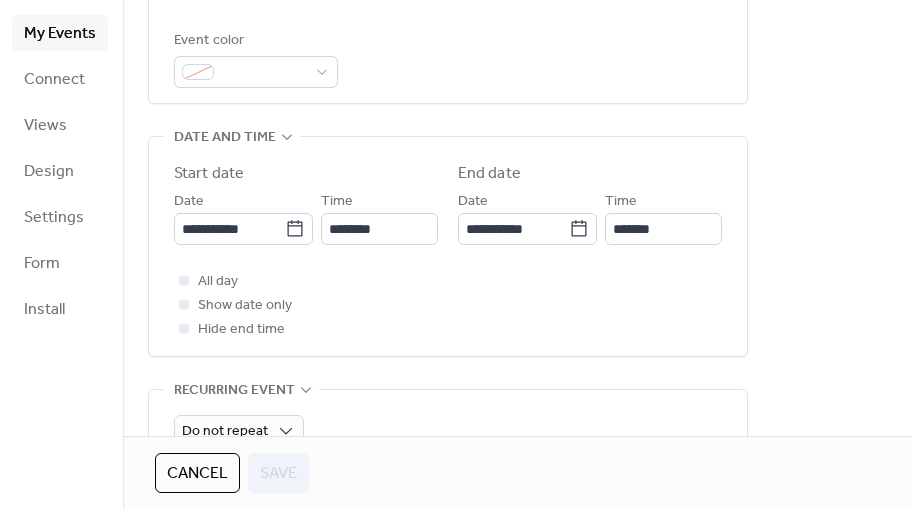 scroll, scrollTop: 567, scrollLeft: 0, axis: vertical 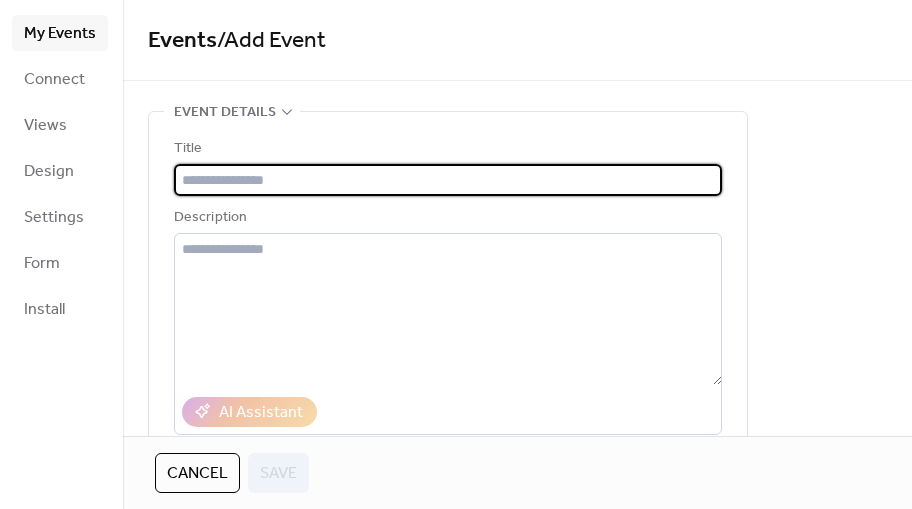 click at bounding box center (448, 180) 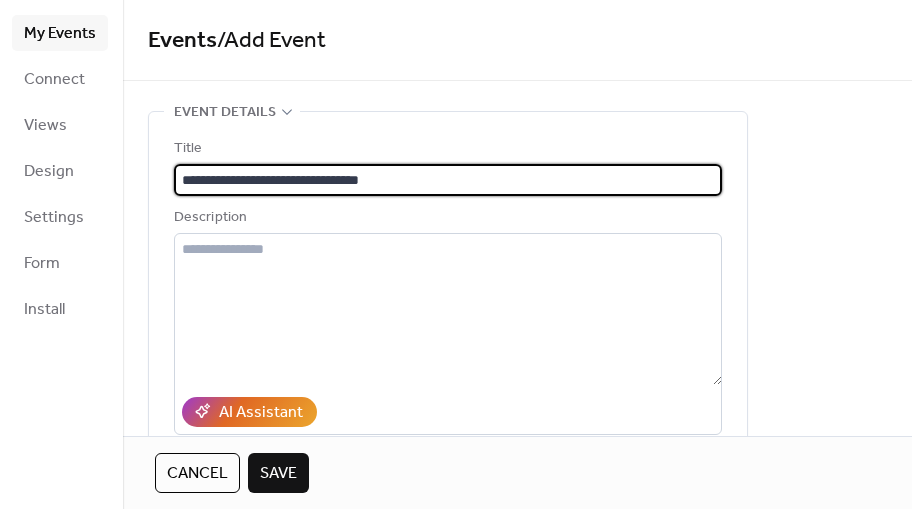 type on "**********" 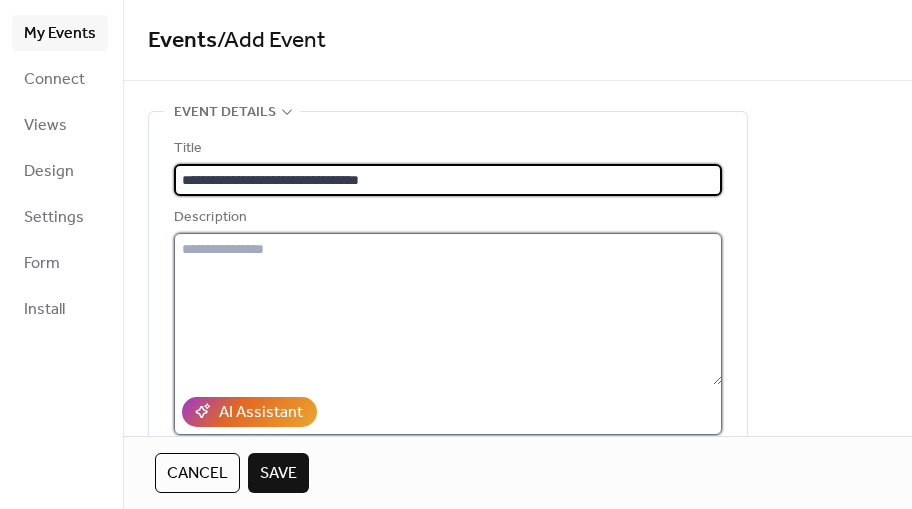 click at bounding box center [448, 309] 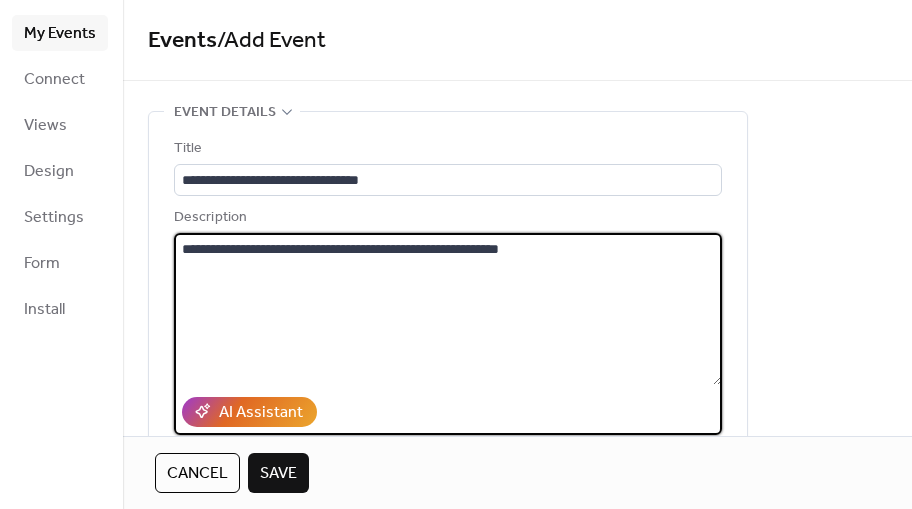 paste on "**********" 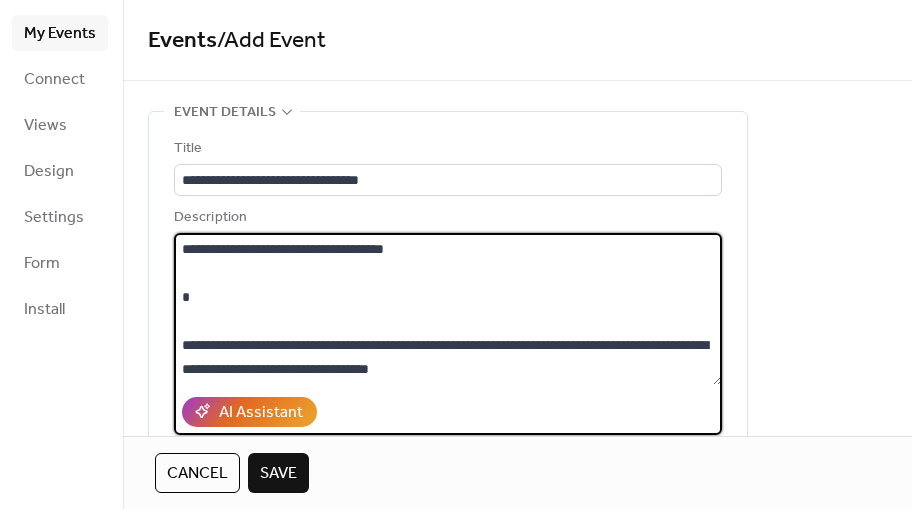 scroll, scrollTop: 0, scrollLeft: 0, axis: both 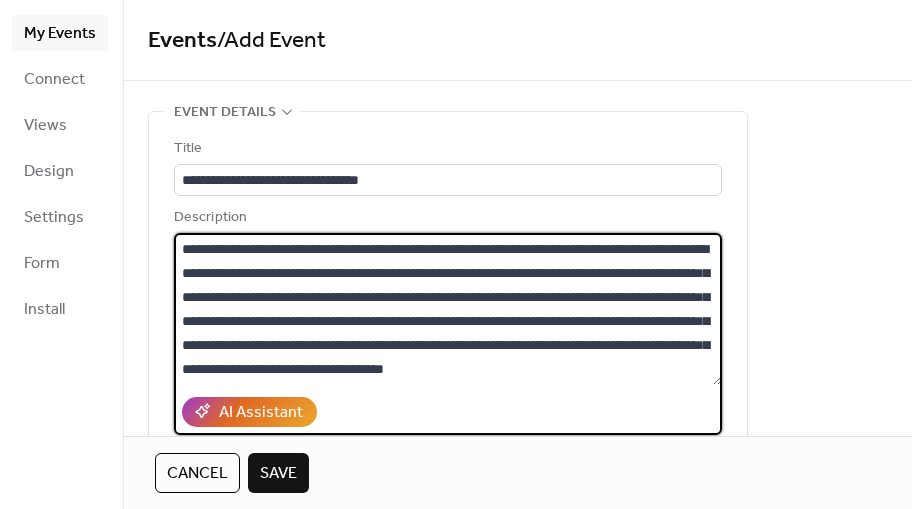 click on "**********" at bounding box center [448, 309] 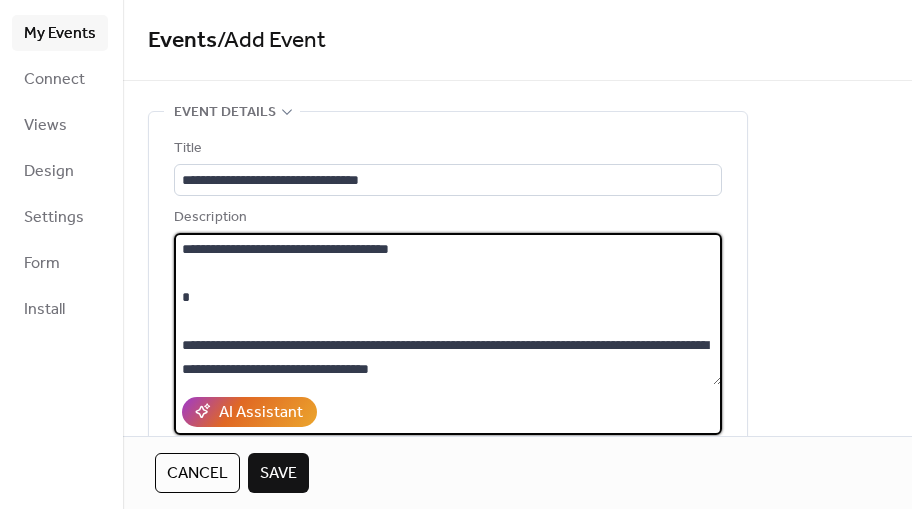 scroll, scrollTop: 144, scrollLeft: 0, axis: vertical 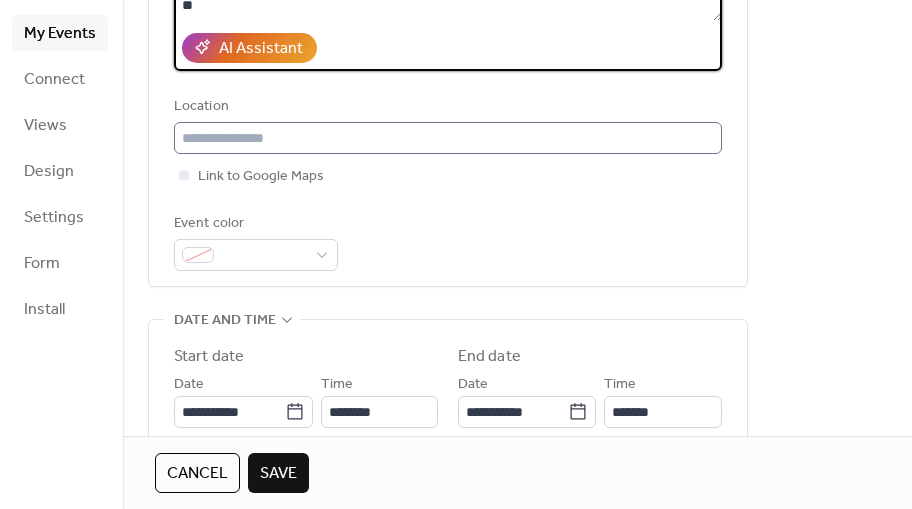 type on "**********" 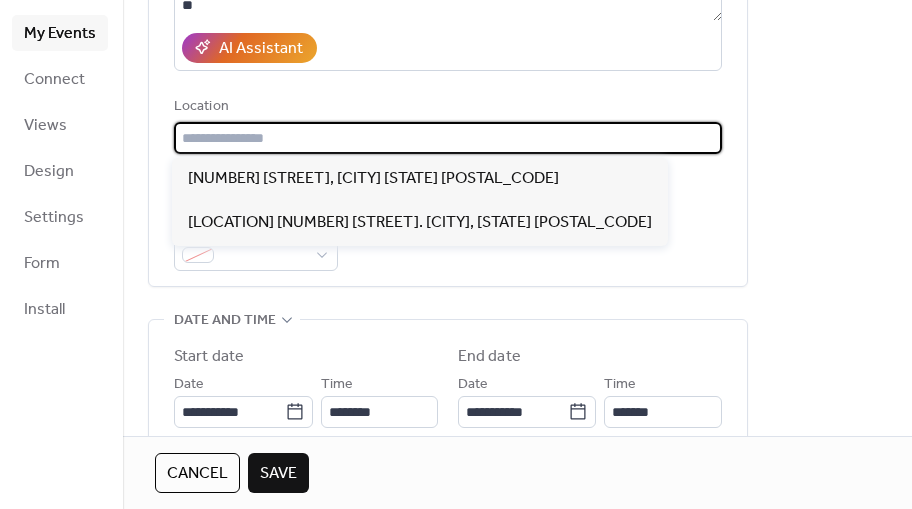 click at bounding box center [448, 138] 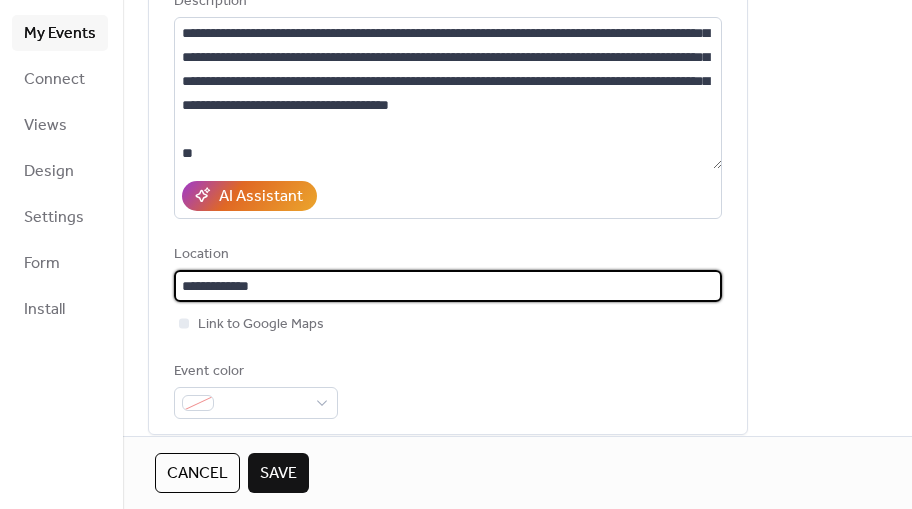 scroll, scrollTop: 0, scrollLeft: 0, axis: both 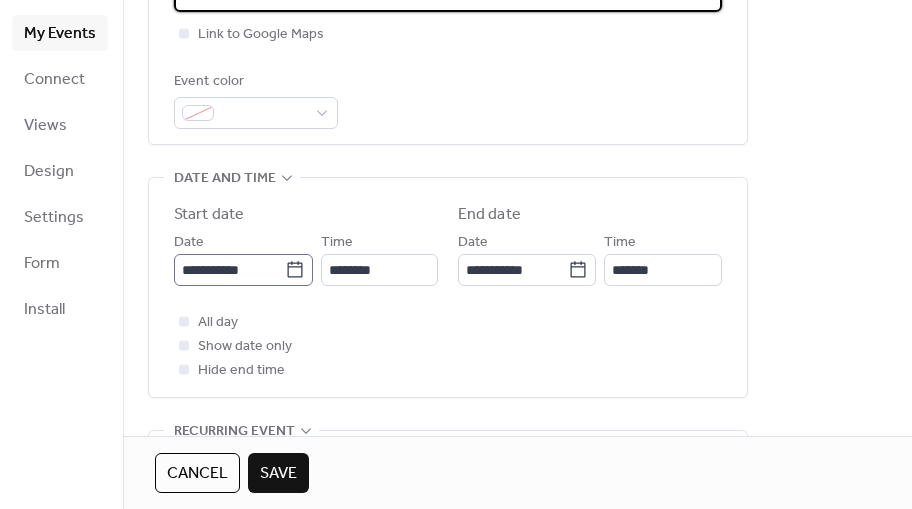 type on "**********" 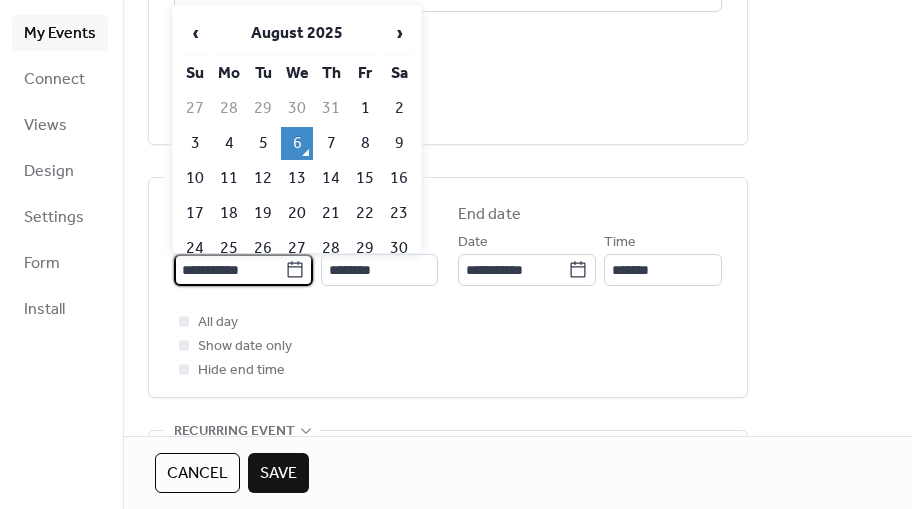 click on "**********" at bounding box center (229, 270) 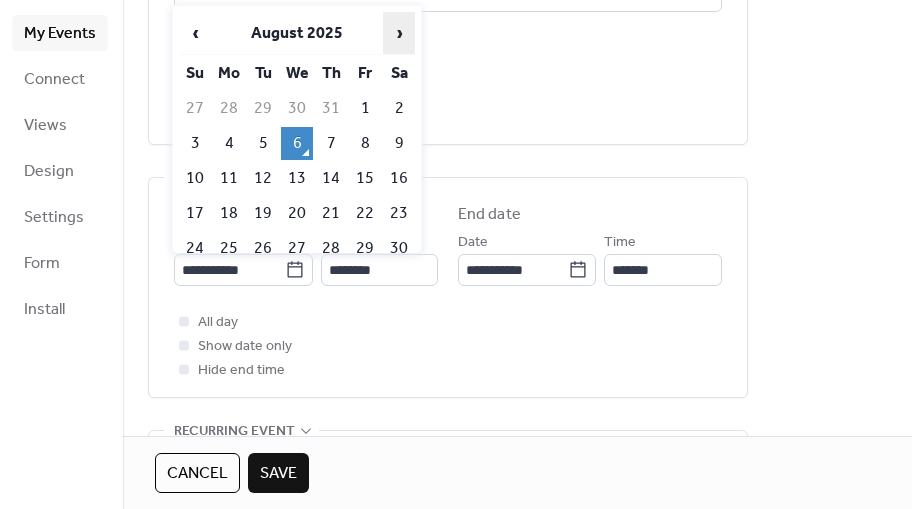 click on "›" at bounding box center [399, 33] 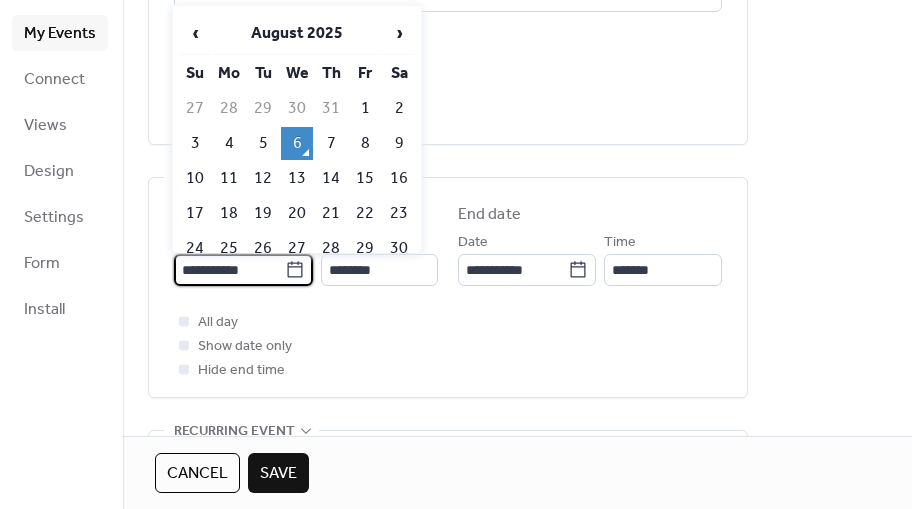 click on "**********" at bounding box center (229, 270) 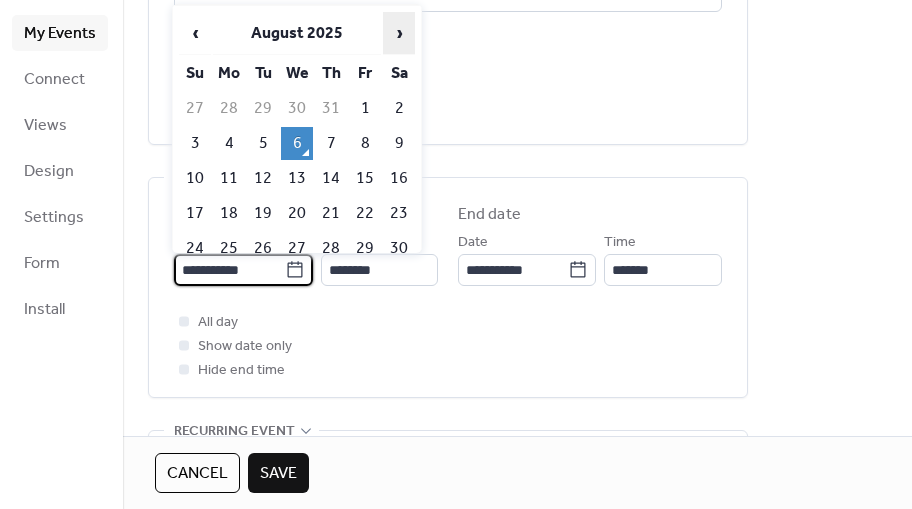 click on "›" at bounding box center (399, 33) 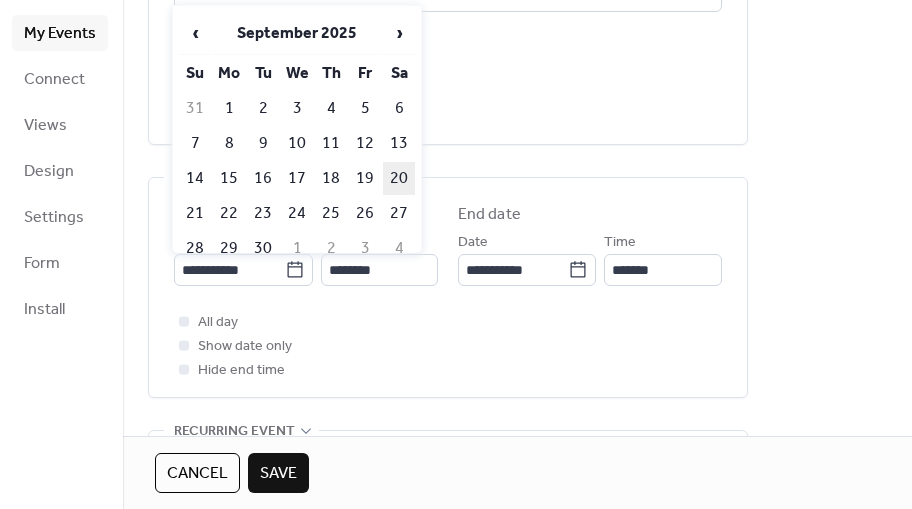 click on "20" at bounding box center [399, 178] 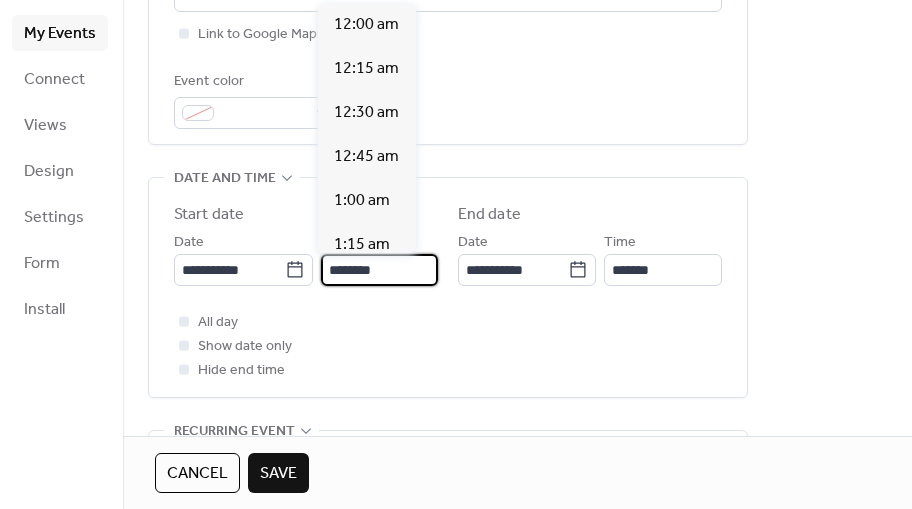 scroll, scrollTop: 2112, scrollLeft: 0, axis: vertical 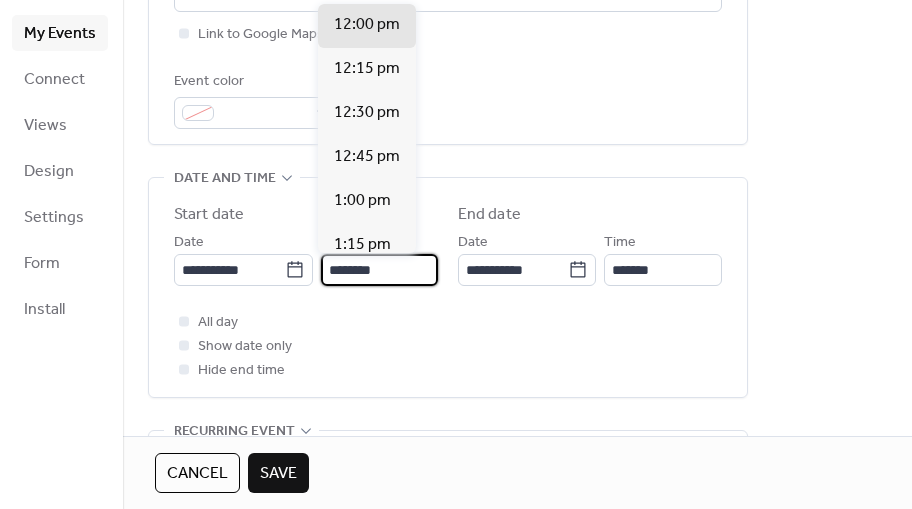 click on "********" at bounding box center (379, 270) 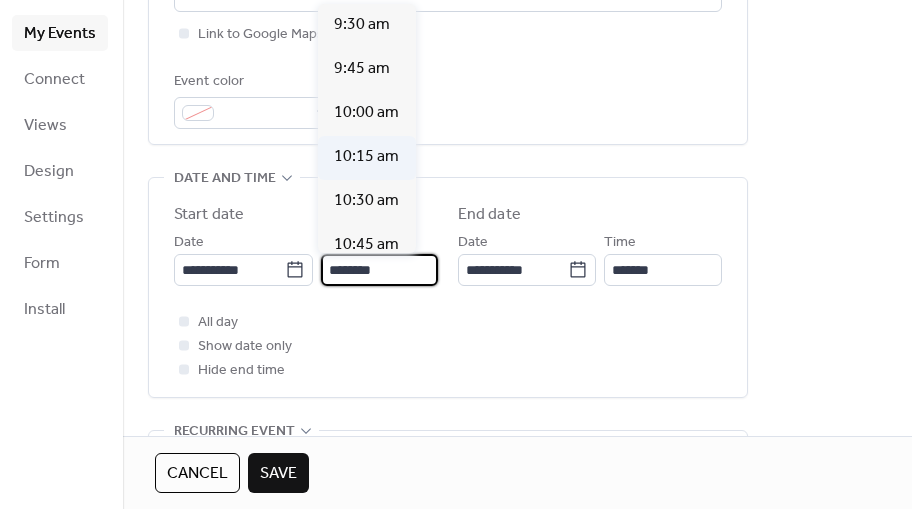 scroll, scrollTop: 1659, scrollLeft: 0, axis: vertical 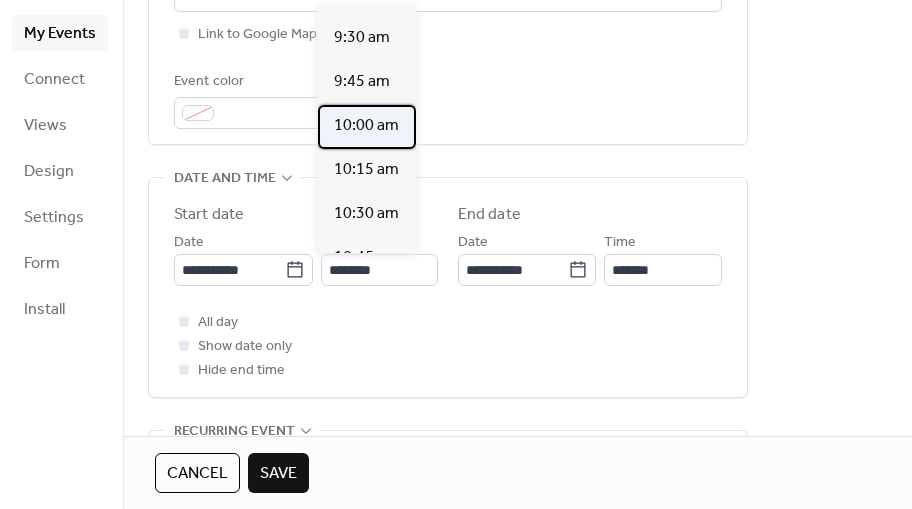 click on "10:00 am" at bounding box center (366, 126) 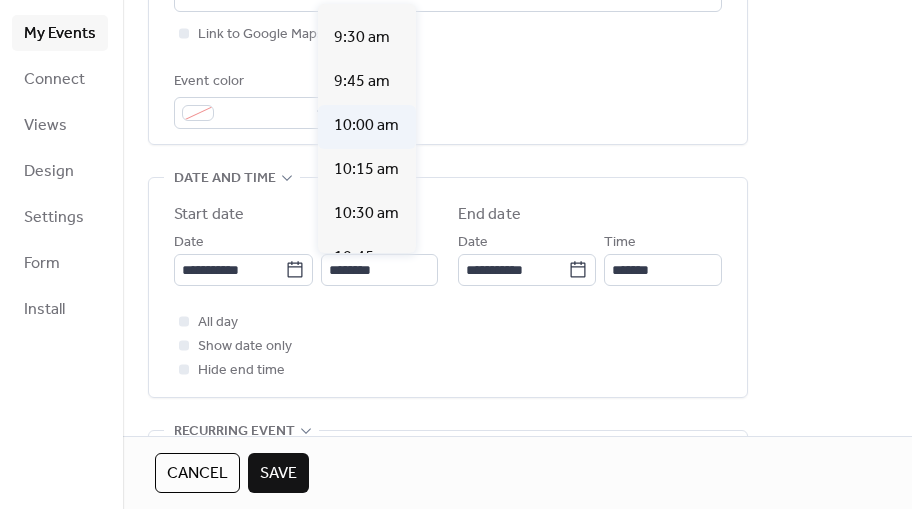 type on "********" 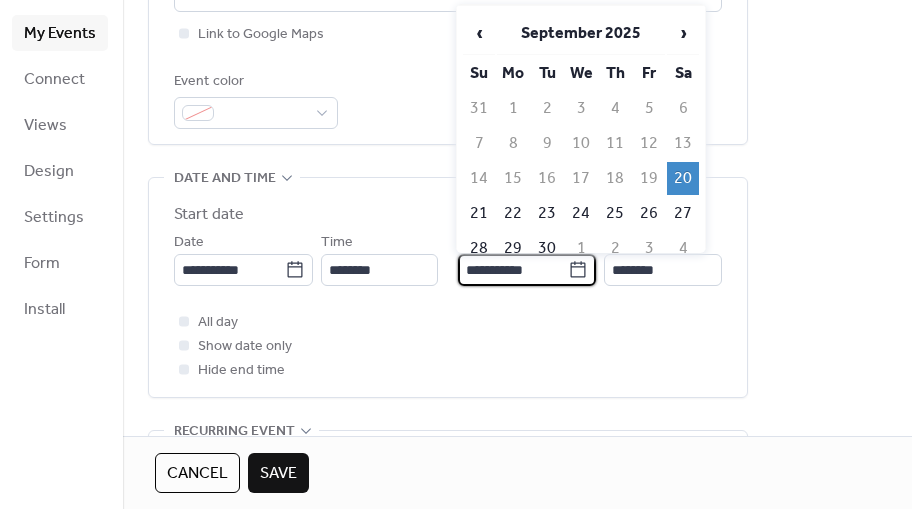 click on "**********" at bounding box center (513, 270) 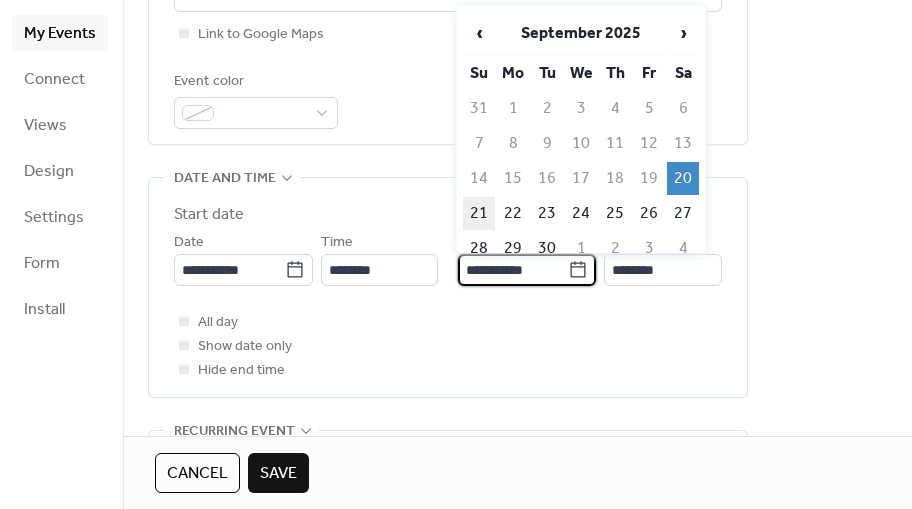 click on "21" at bounding box center (479, 213) 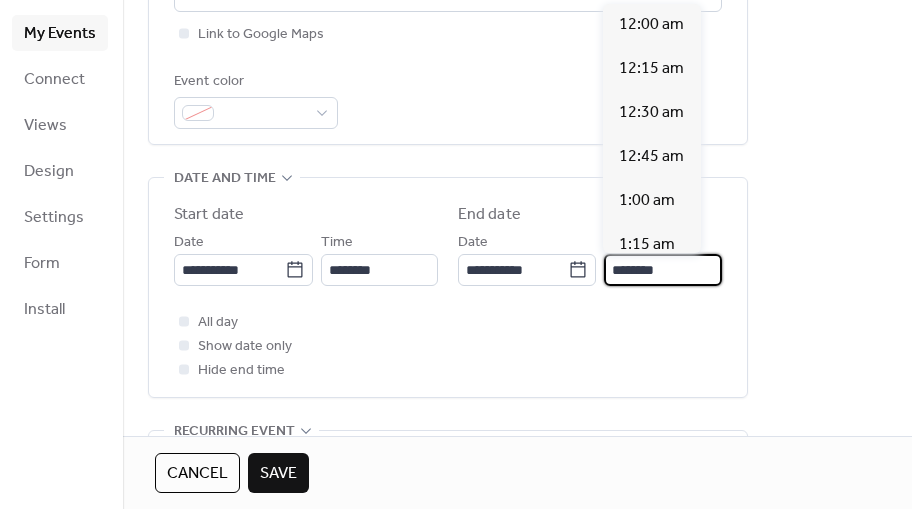 click on "********" at bounding box center [663, 270] 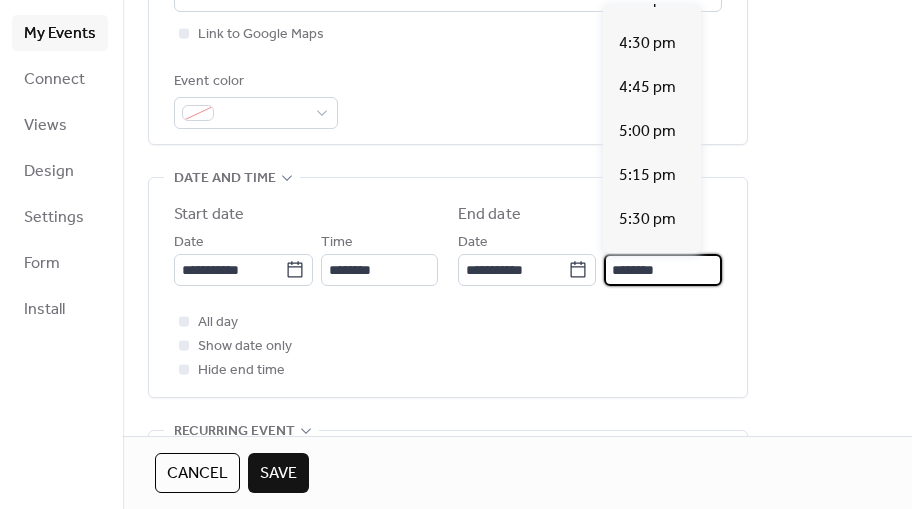 scroll, scrollTop: 2887, scrollLeft: 0, axis: vertical 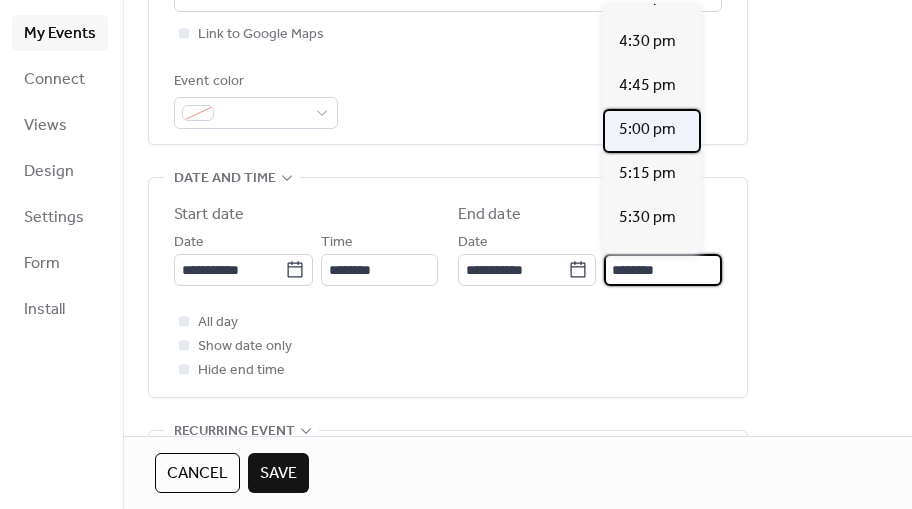 click on "5:00 pm" at bounding box center [647, 130] 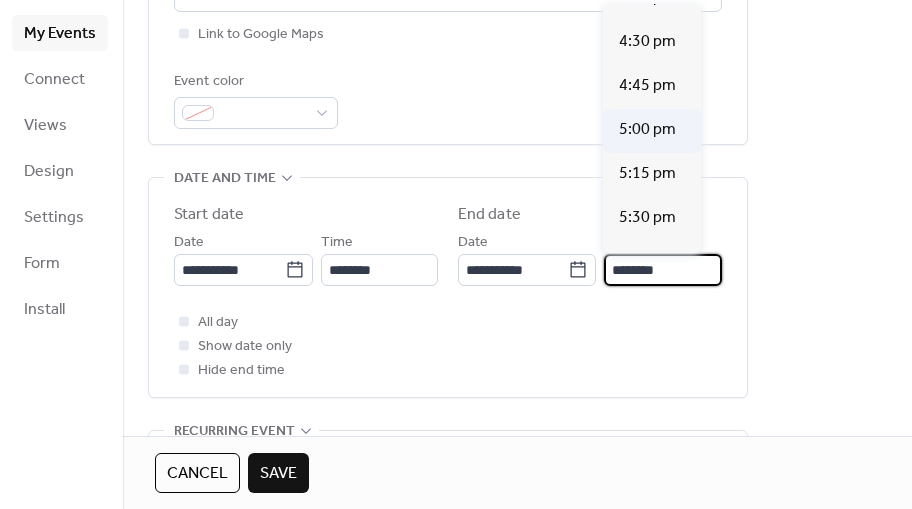 type on "*******" 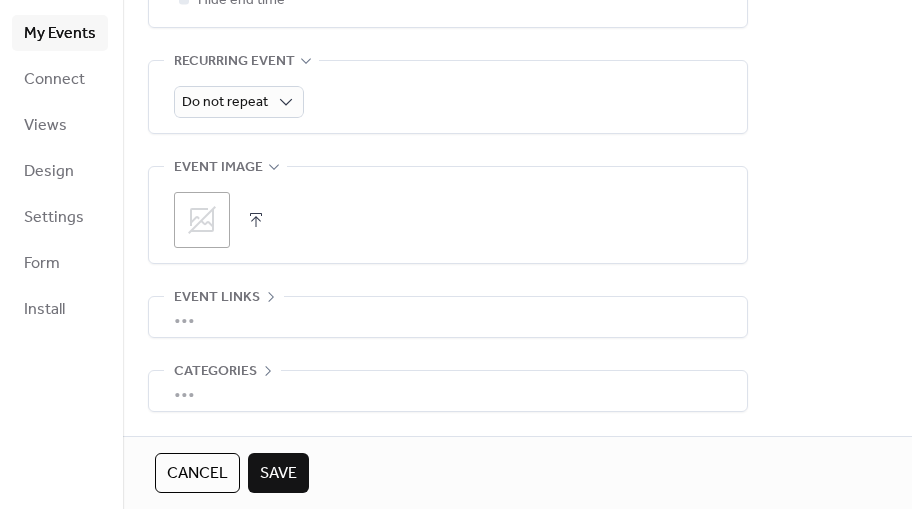 scroll, scrollTop: 889, scrollLeft: 0, axis: vertical 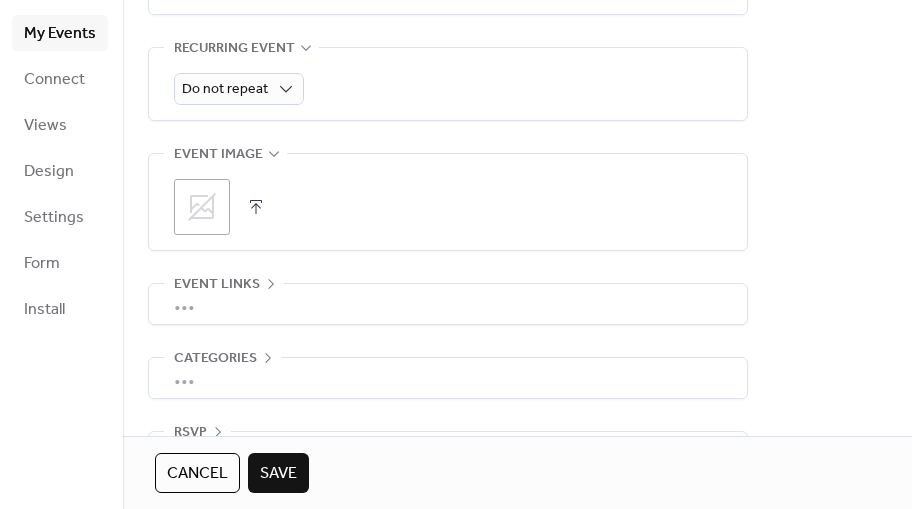 click 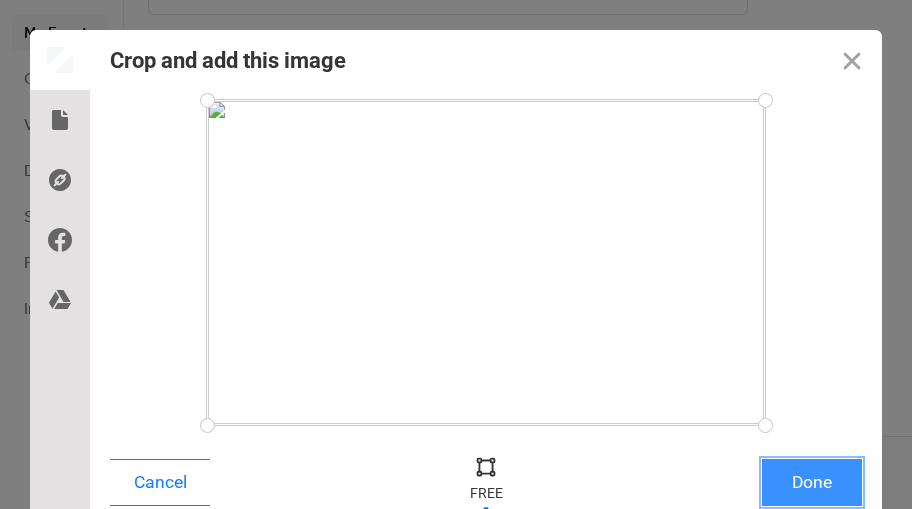 click on "Done" at bounding box center (812, 482) 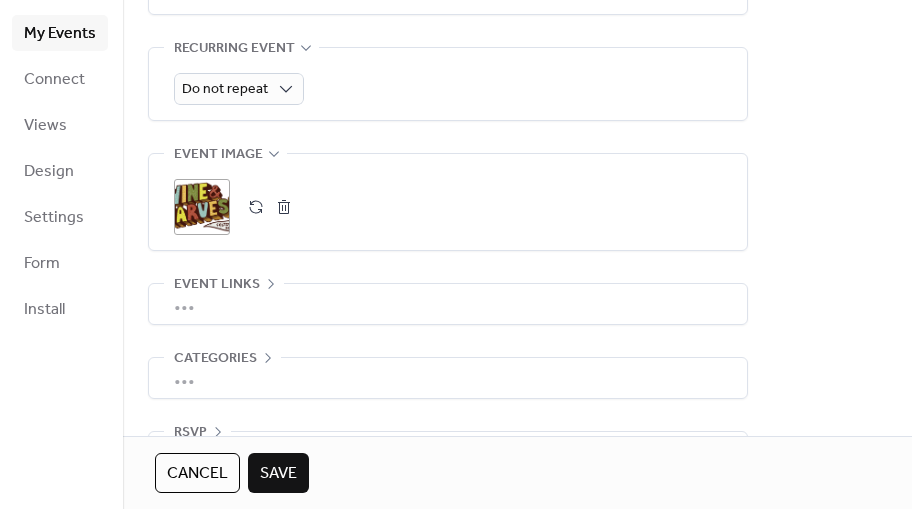 click on "•••" at bounding box center [448, 304] 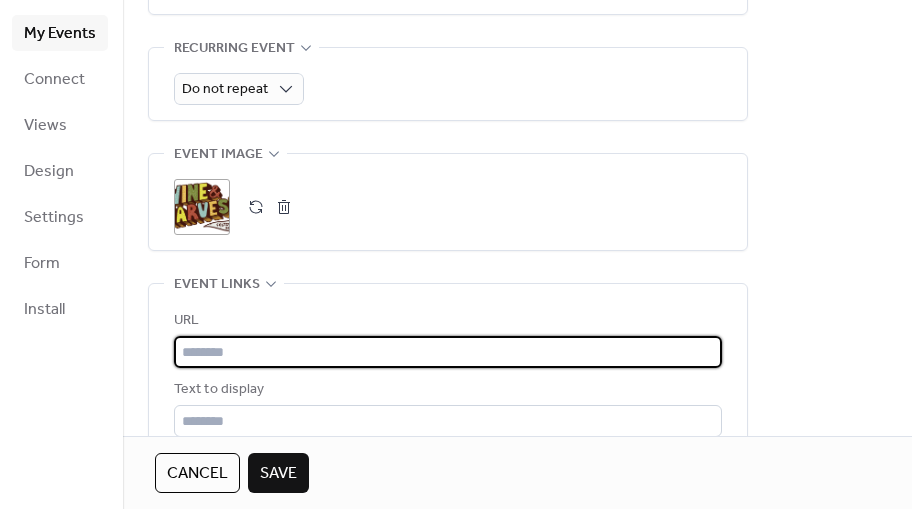 click at bounding box center [448, 352] 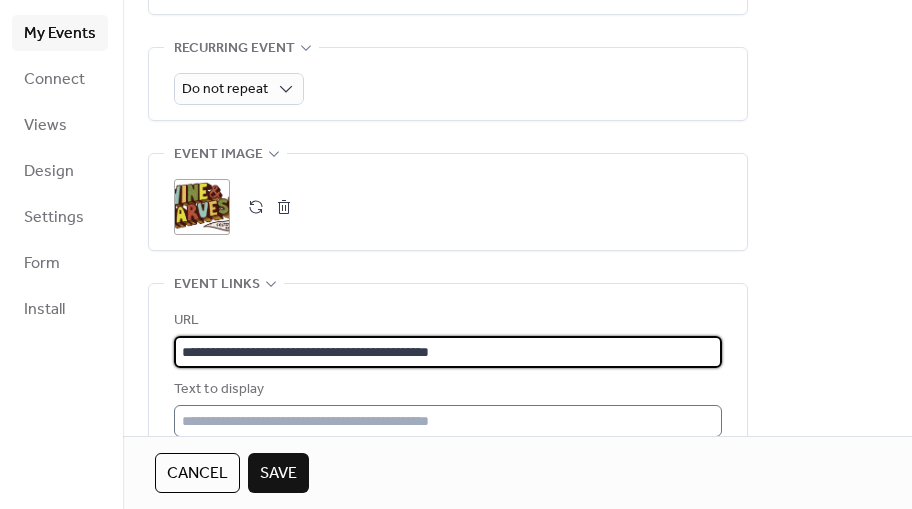 type on "**********" 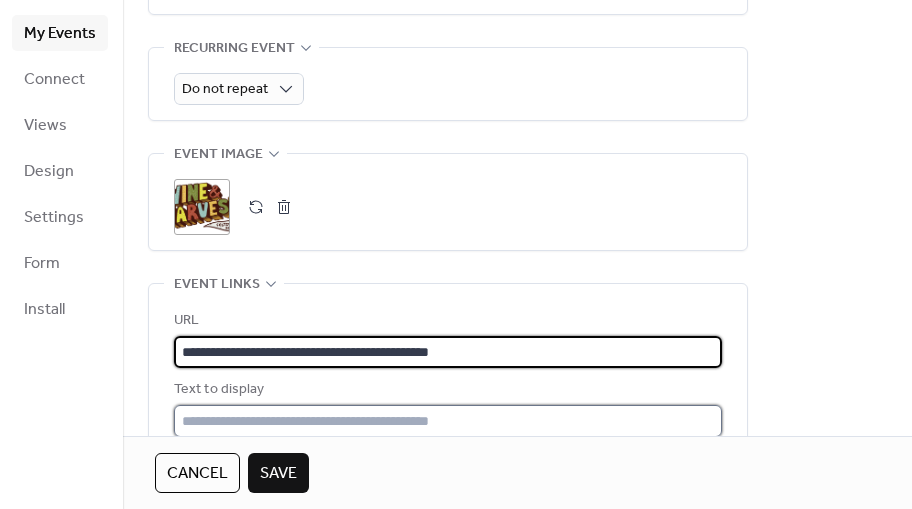 click at bounding box center (448, 421) 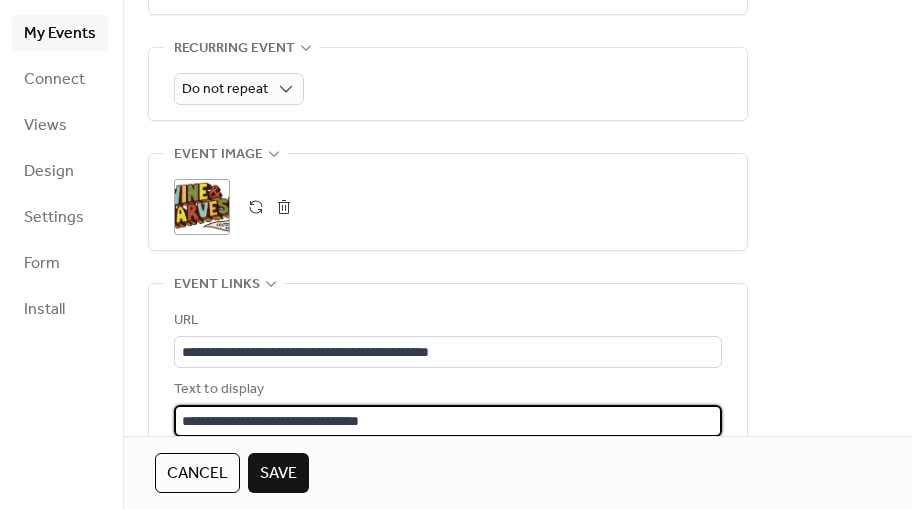 scroll, scrollTop: 1, scrollLeft: 0, axis: vertical 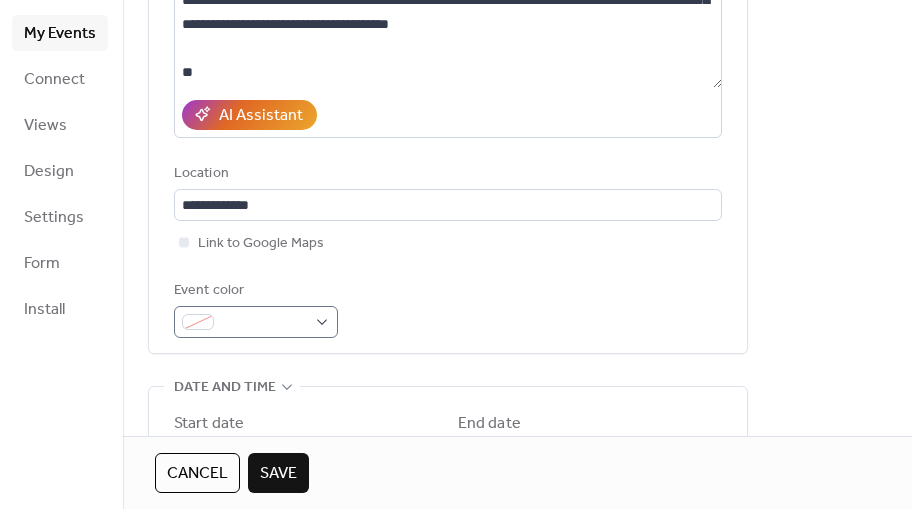 type on "**********" 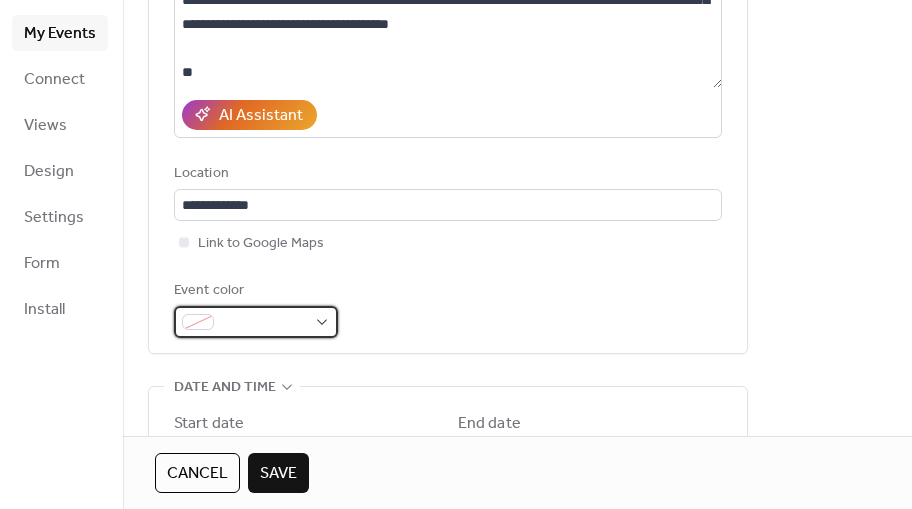 click at bounding box center (256, 322) 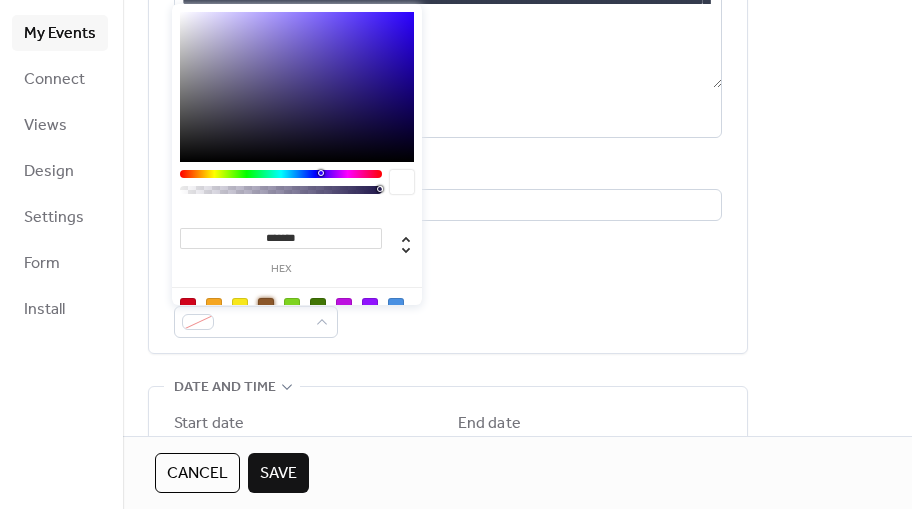 click at bounding box center (266, 306) 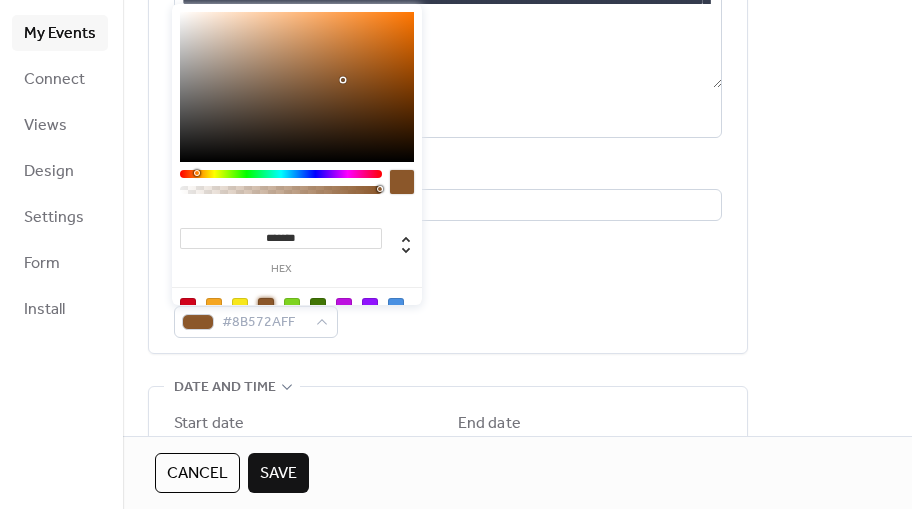 click on "Save" at bounding box center [278, 474] 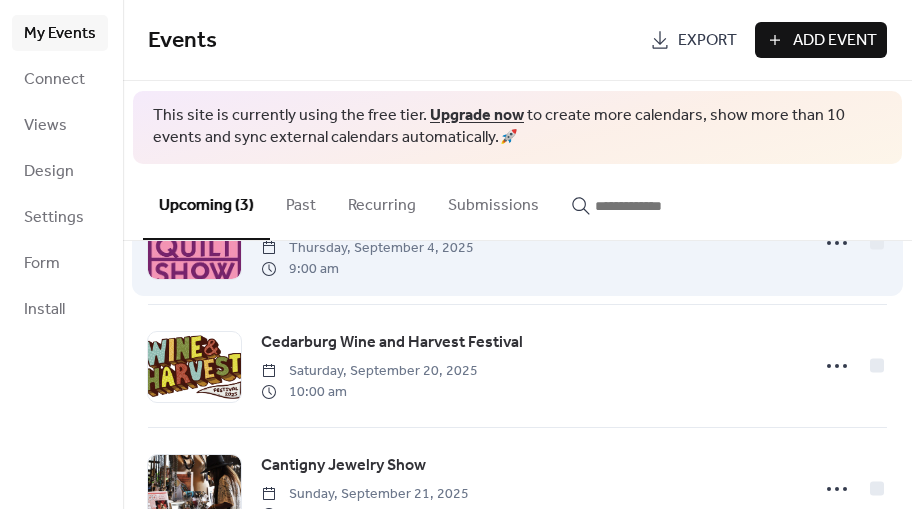 scroll, scrollTop: 139, scrollLeft: 0, axis: vertical 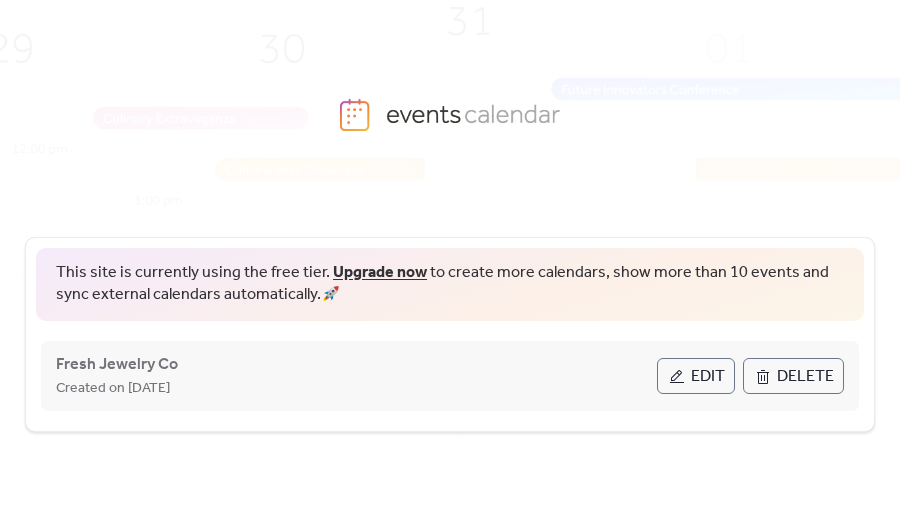 click on "Edit" at bounding box center (708, 377) 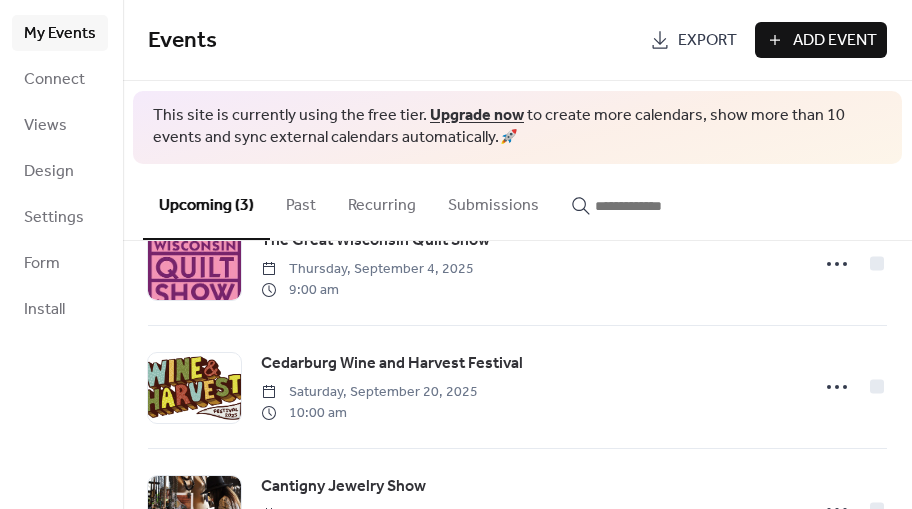scroll, scrollTop: 139, scrollLeft: 0, axis: vertical 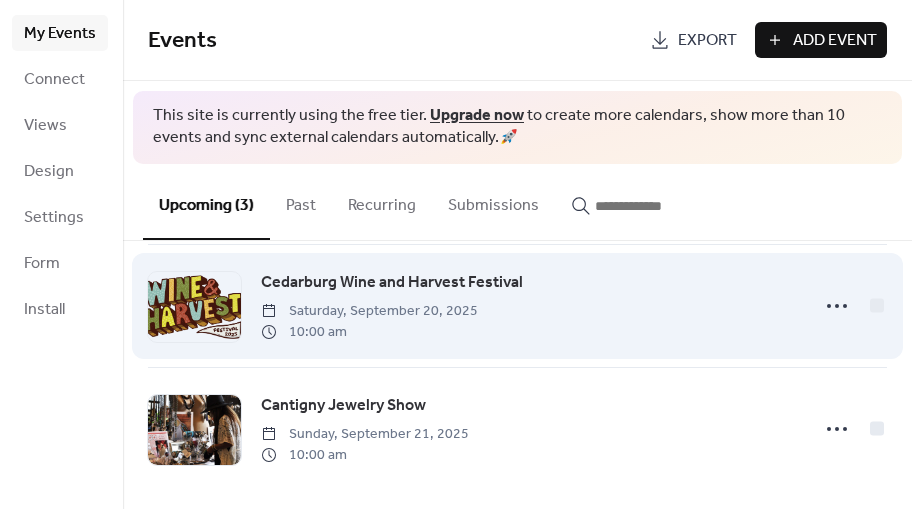 click on "[CITY] [EVENT] [DAY], [MONTH] [DATE] [TIME]" at bounding box center (529, 306) 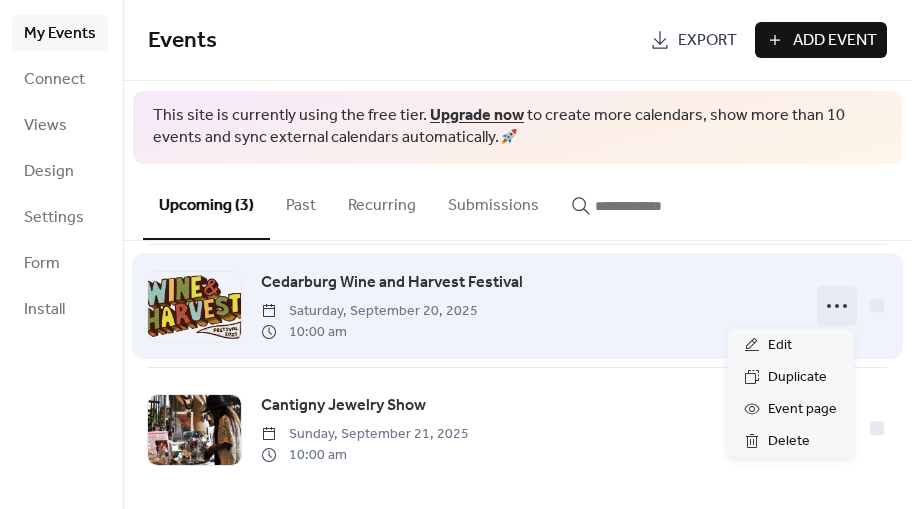 click 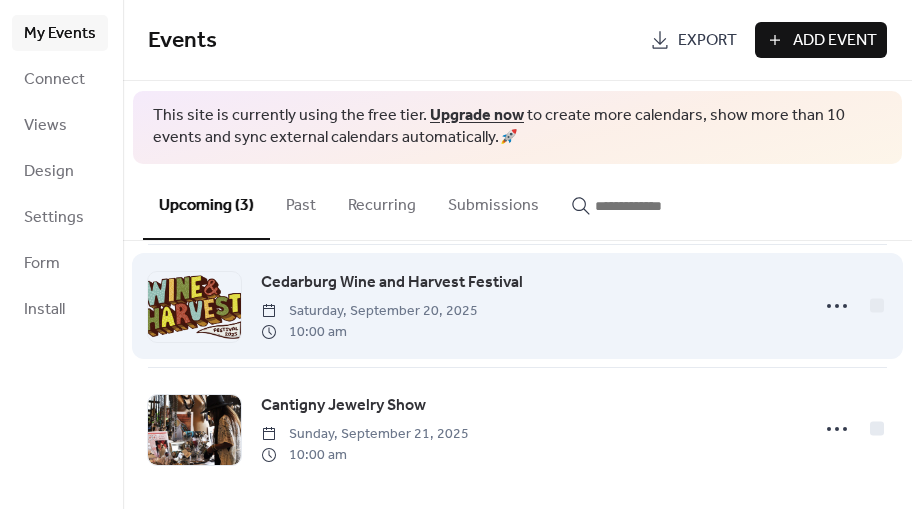 click on "[CITY] [EVENT] [DAY], [MONTH] [DATE] [TIME]" at bounding box center (529, 306) 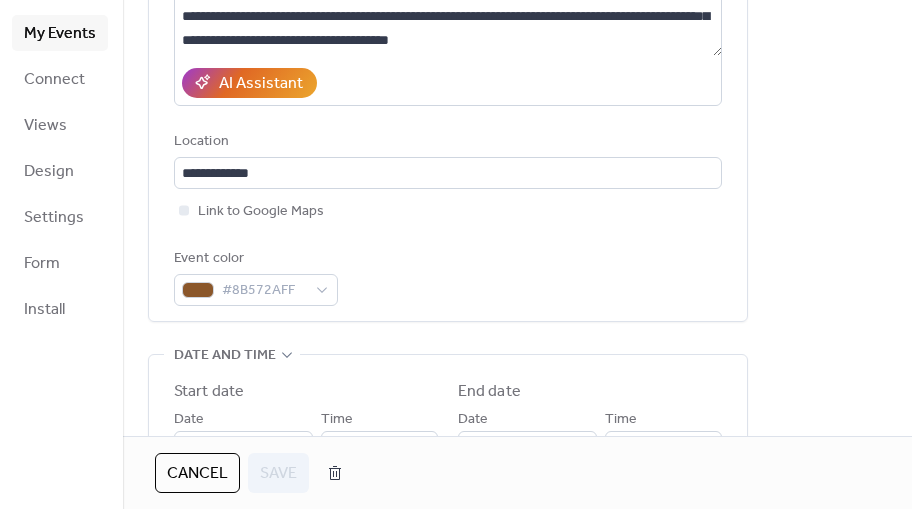 scroll, scrollTop: 306, scrollLeft: 0, axis: vertical 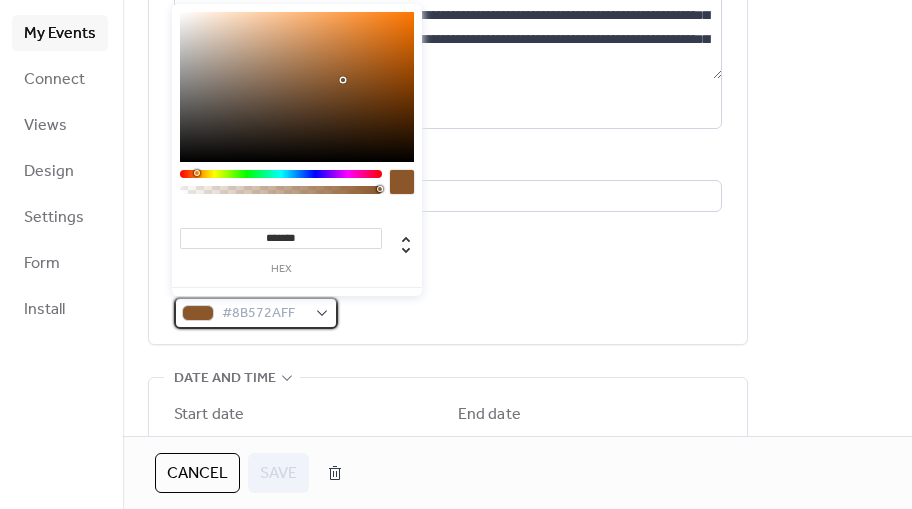 click on "#8B572AFF" at bounding box center [256, 313] 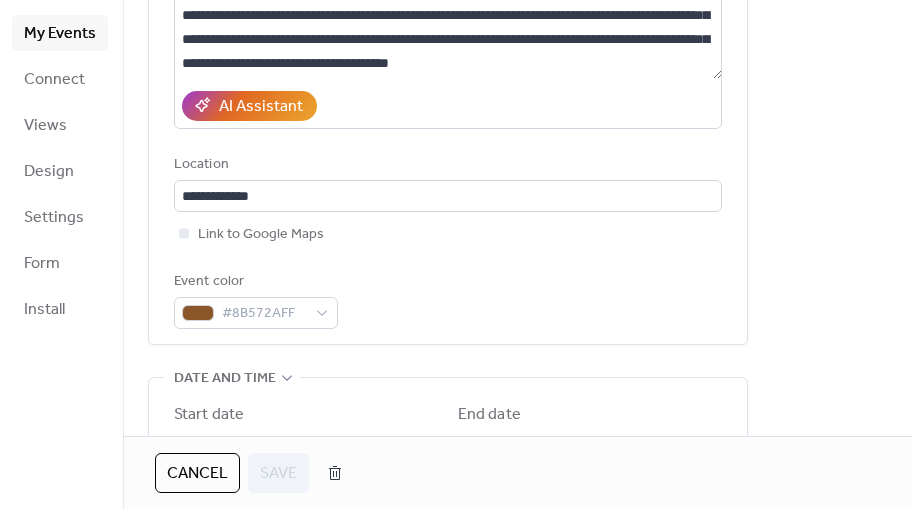click on "**********" at bounding box center [448, 80] 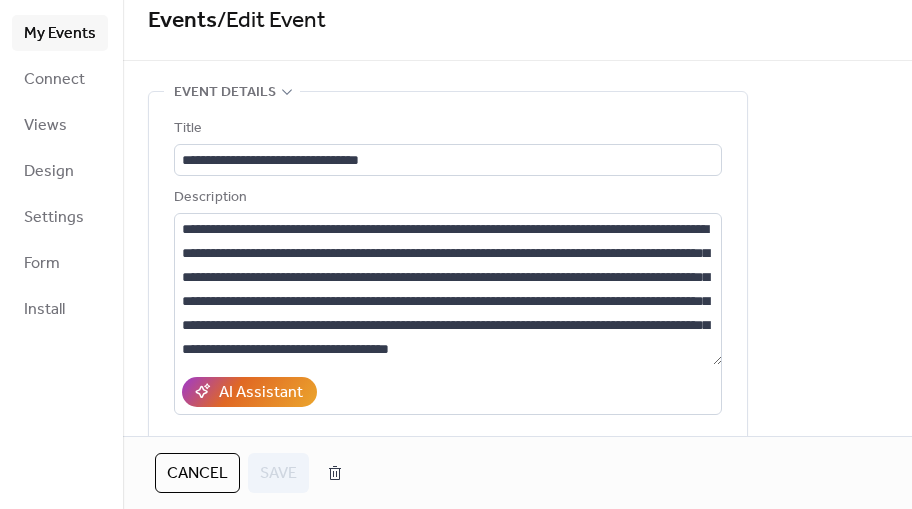 scroll, scrollTop: 0, scrollLeft: 0, axis: both 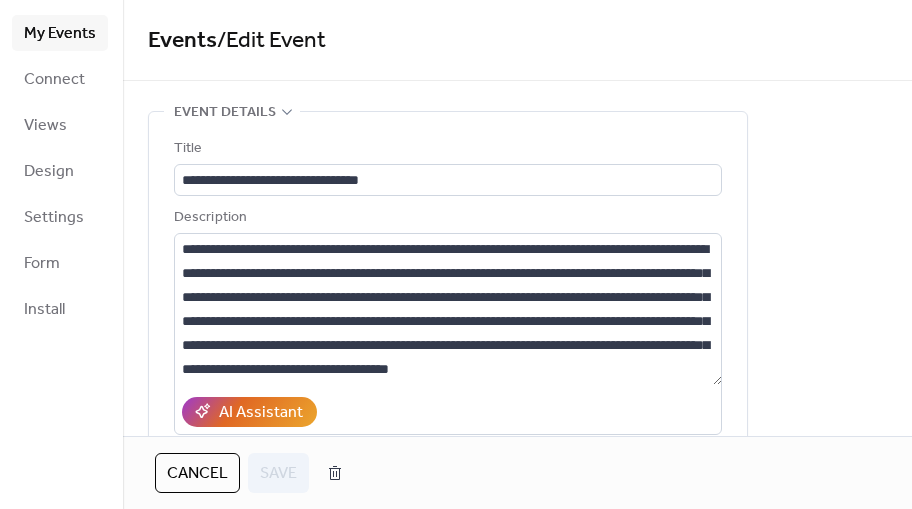 click on "My Events" at bounding box center [60, 34] 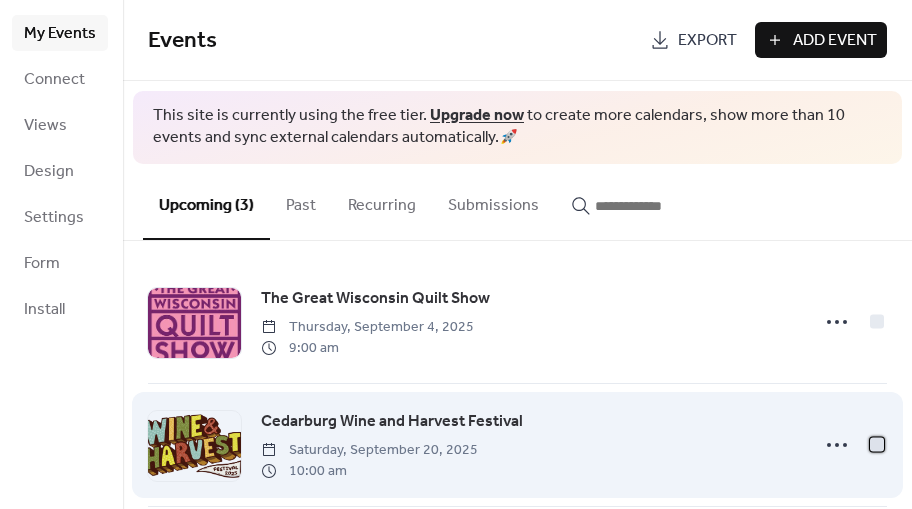 click at bounding box center (877, 444) 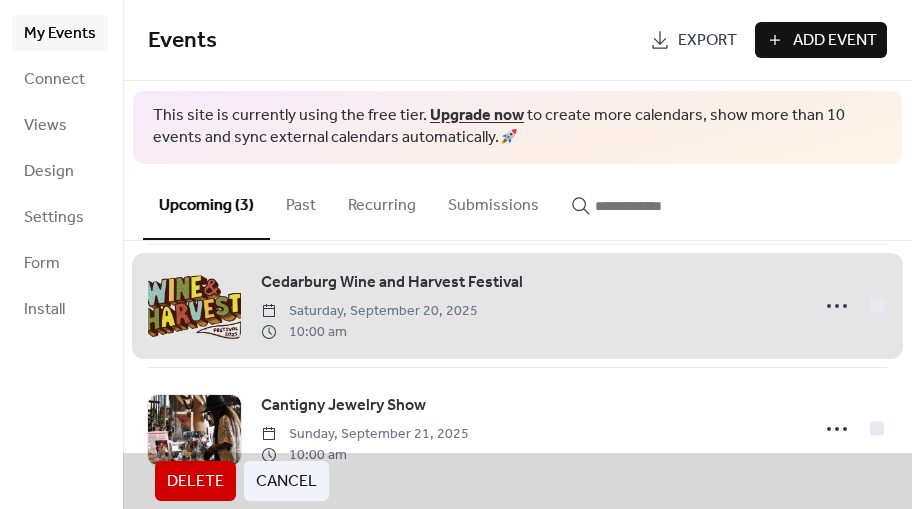 scroll, scrollTop: 0, scrollLeft: 0, axis: both 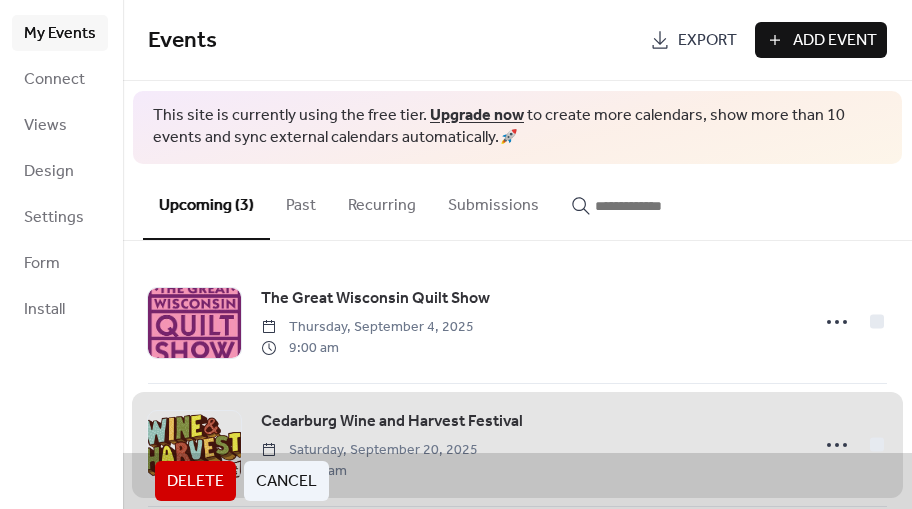 click on "Upcoming (3) Past Recurring Submissions" at bounding box center [517, 202] 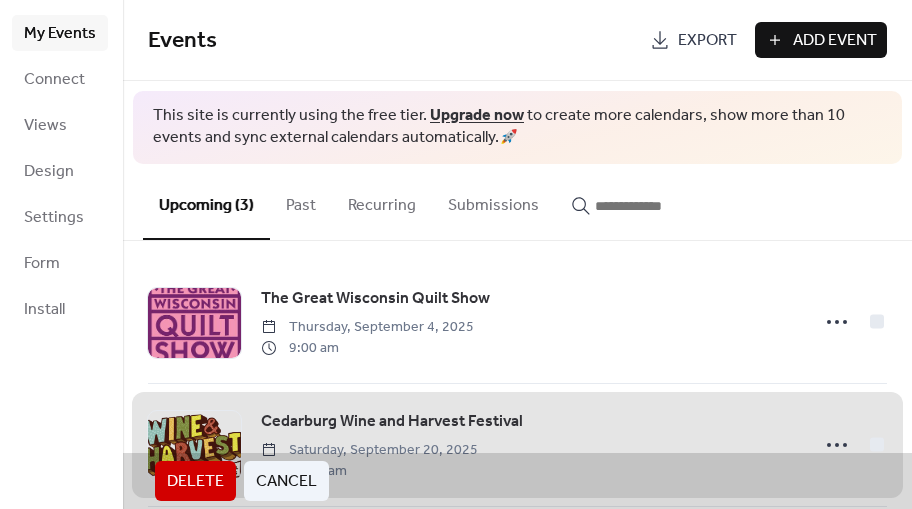 click on "My Events" at bounding box center [60, 34] 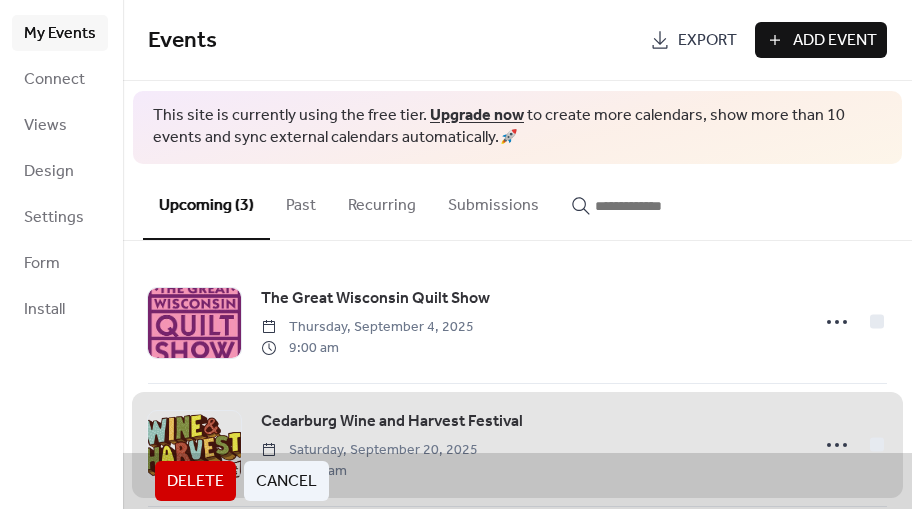click on "Past" at bounding box center (301, 201) 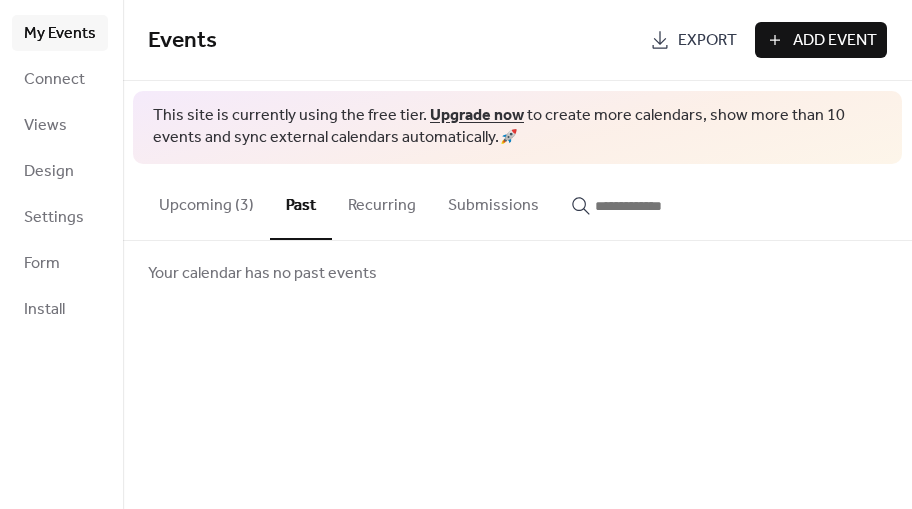 click on "Recurring" at bounding box center [382, 201] 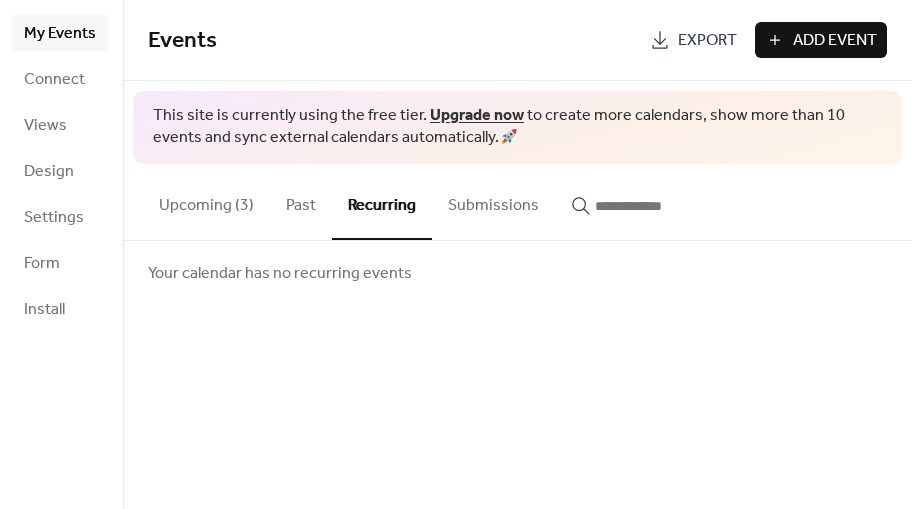 click on "Submissions" at bounding box center [493, 201] 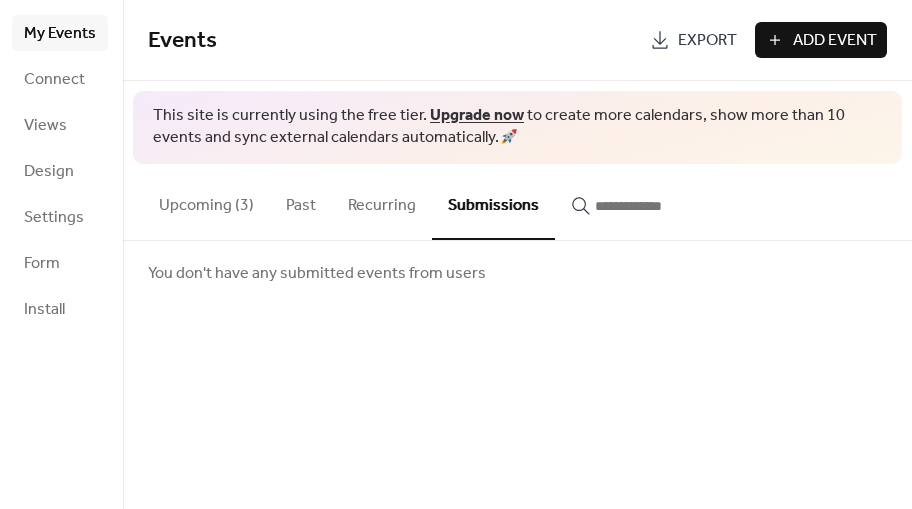 click on "Upcoming (3)" at bounding box center (206, 201) 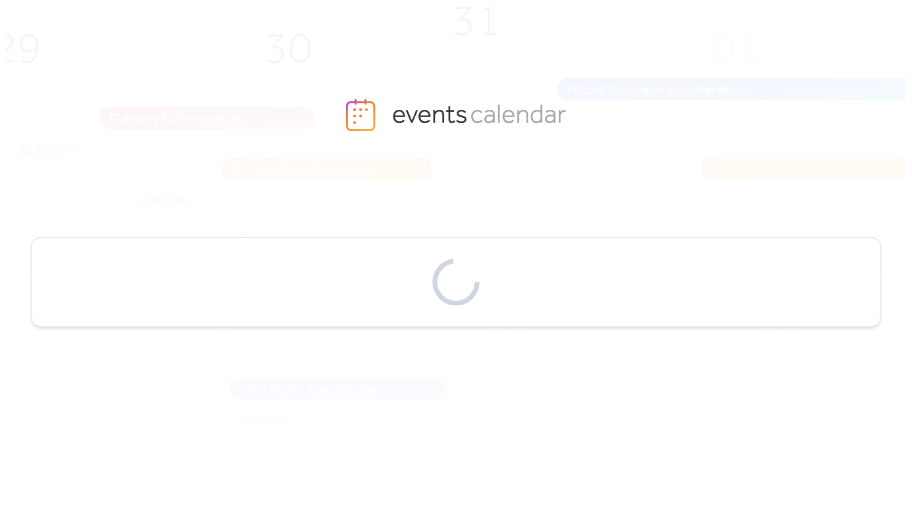 scroll, scrollTop: 0, scrollLeft: 0, axis: both 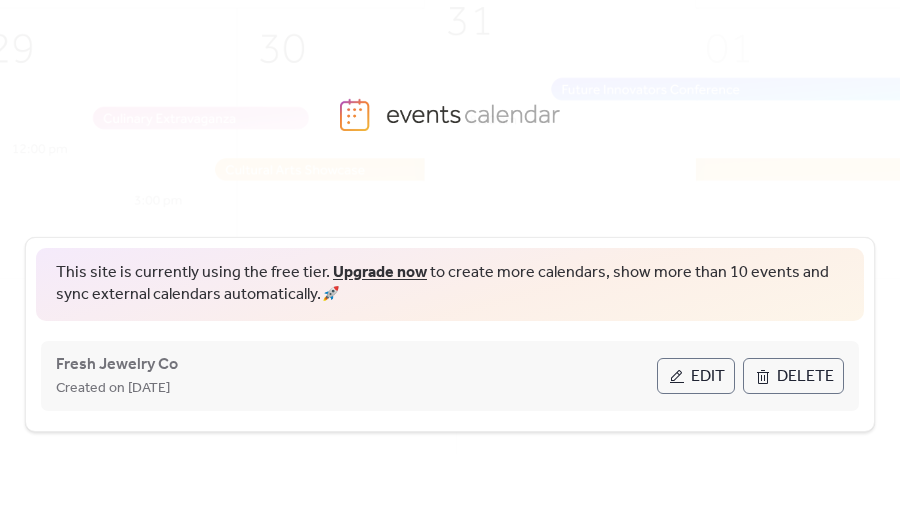 click on "Edit" at bounding box center (708, 377) 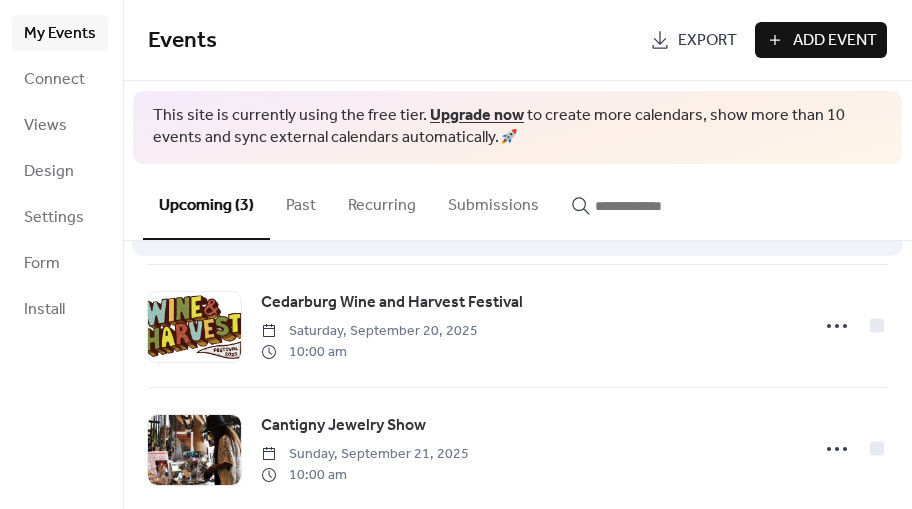 scroll, scrollTop: 139, scrollLeft: 0, axis: vertical 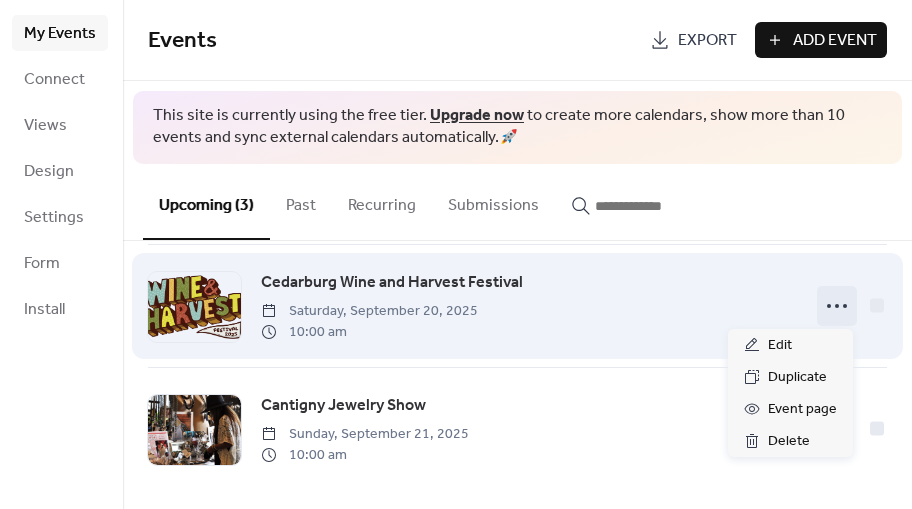 click 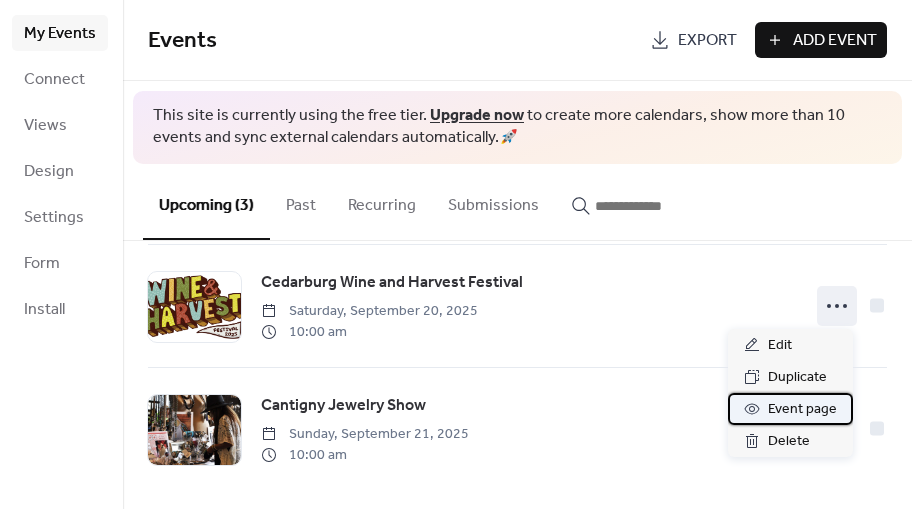 click on "Event page" at bounding box center (802, 410) 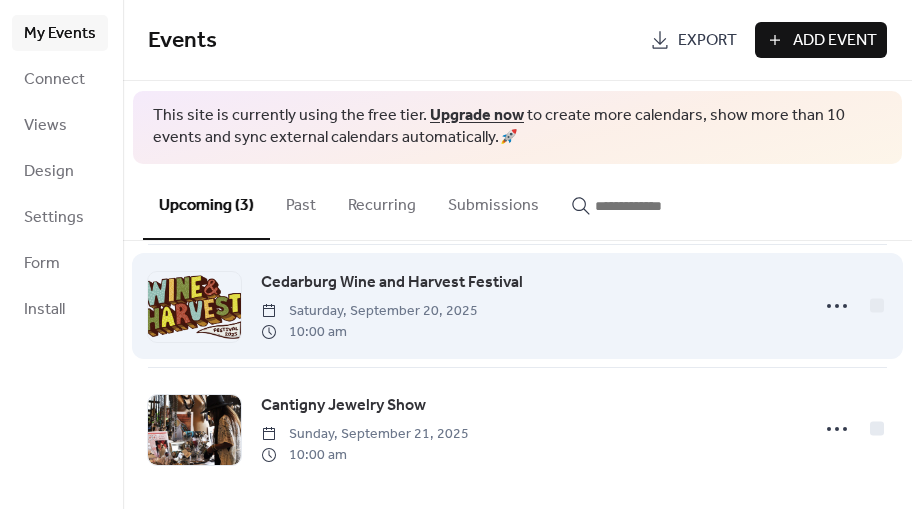 click on "Cedarburg Wine and Harvest Festival" at bounding box center (392, 283) 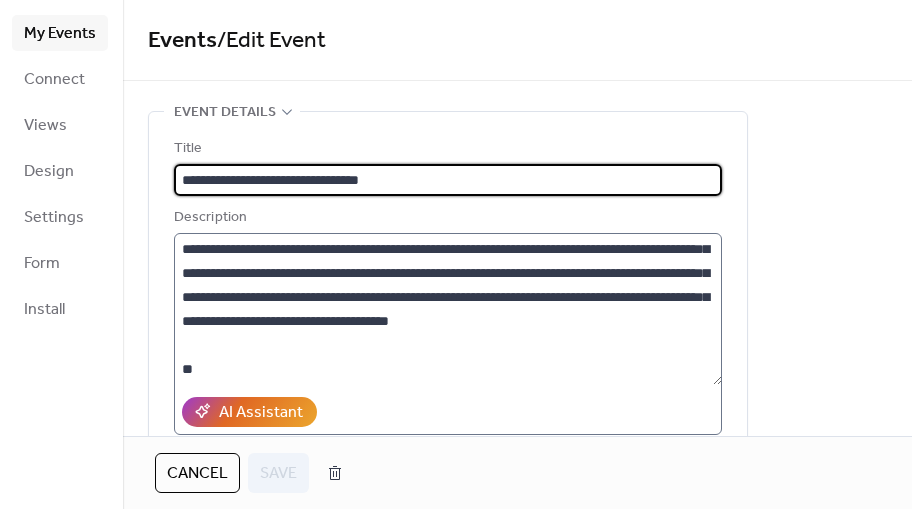 scroll, scrollTop: 96, scrollLeft: 0, axis: vertical 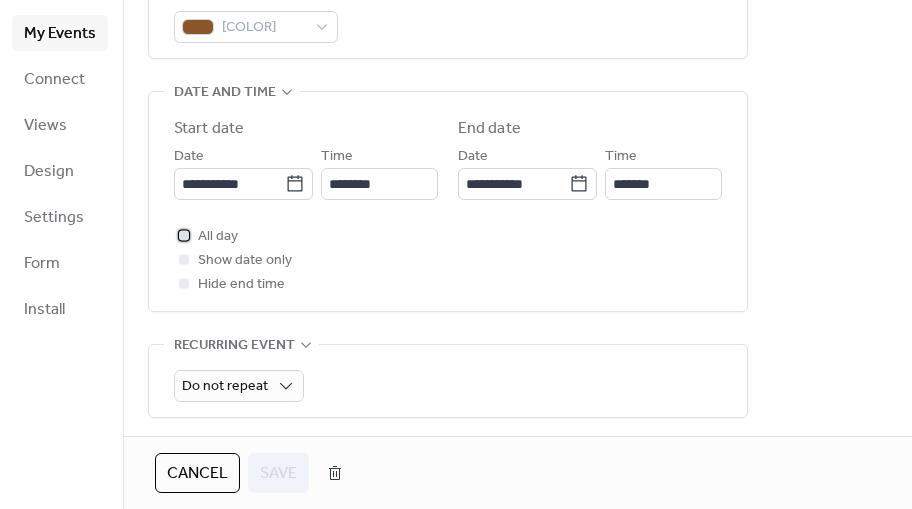 click at bounding box center (184, 235) 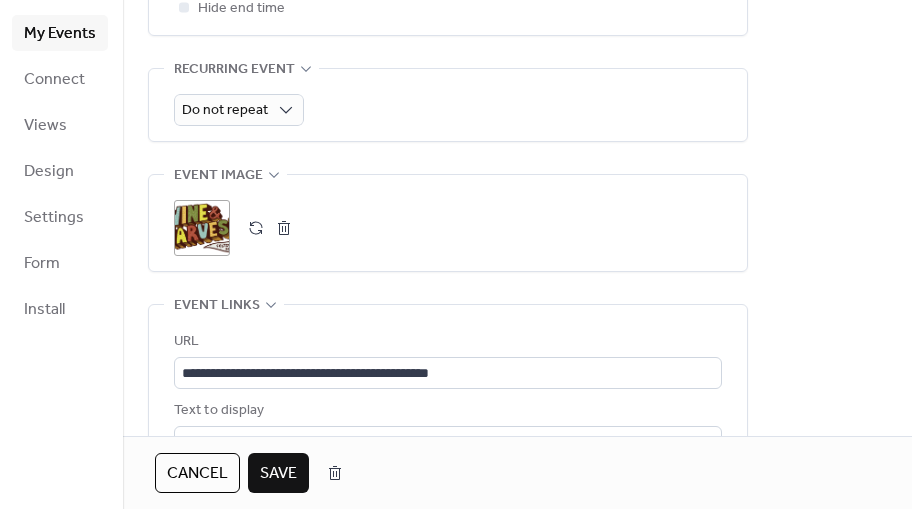 scroll, scrollTop: 876, scrollLeft: 0, axis: vertical 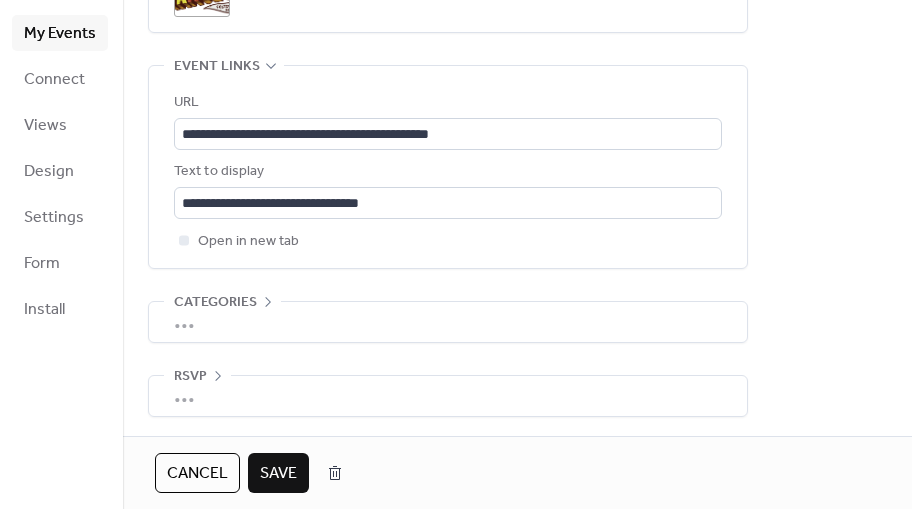 click on "**********" at bounding box center [517, -279] 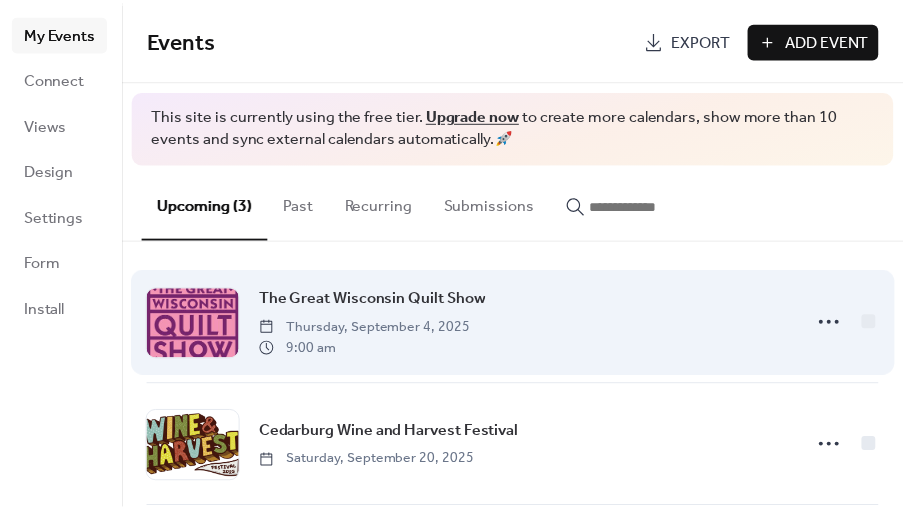 scroll, scrollTop: 139, scrollLeft: 0, axis: vertical 